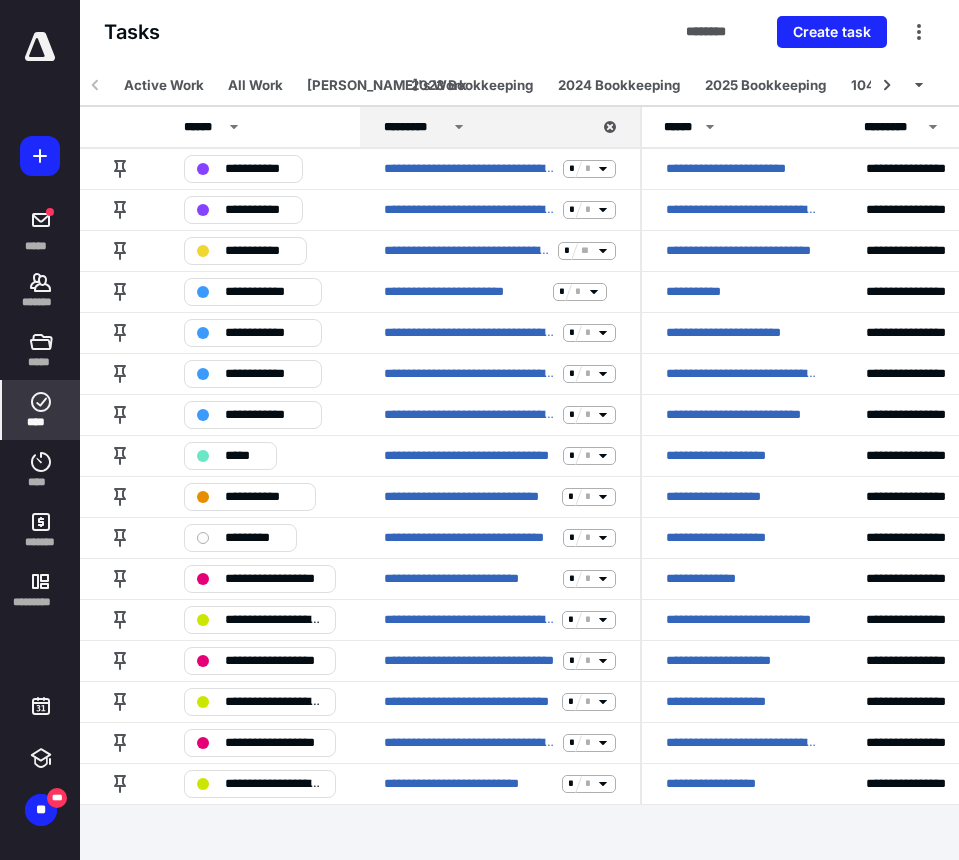 scroll, scrollTop: 0, scrollLeft: 0, axis: both 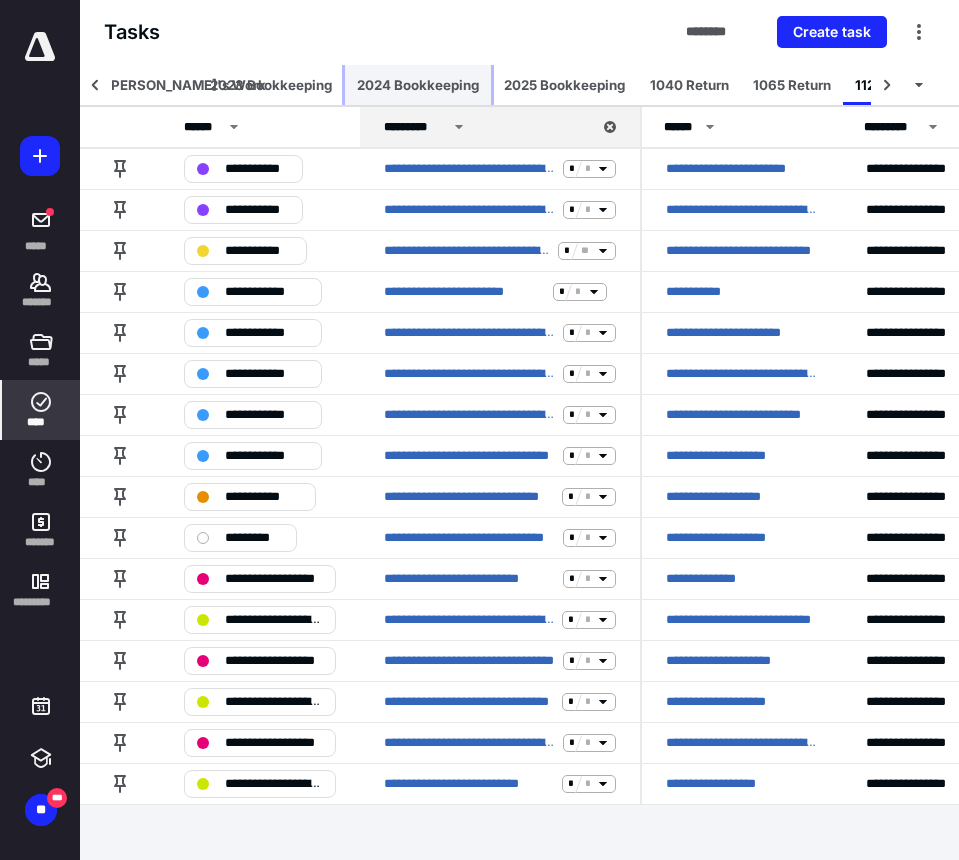 click on "2024 Bookkeeping" at bounding box center [418, 85] 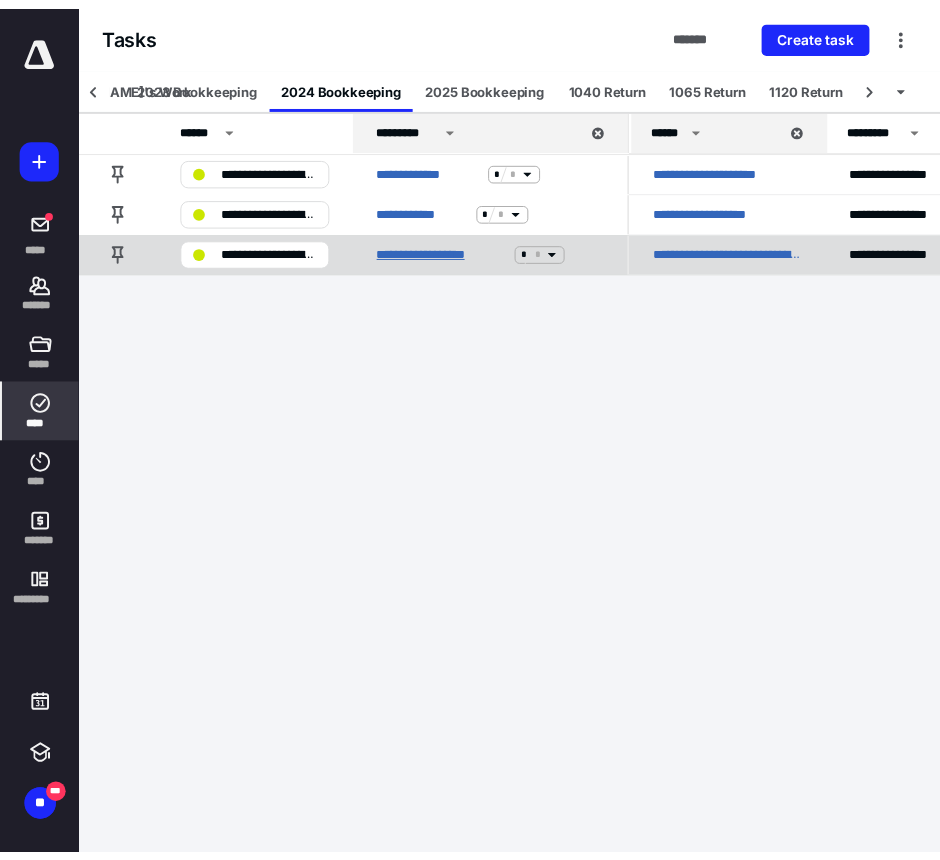 scroll, scrollTop: 0, scrollLeft: 273, axis: horizontal 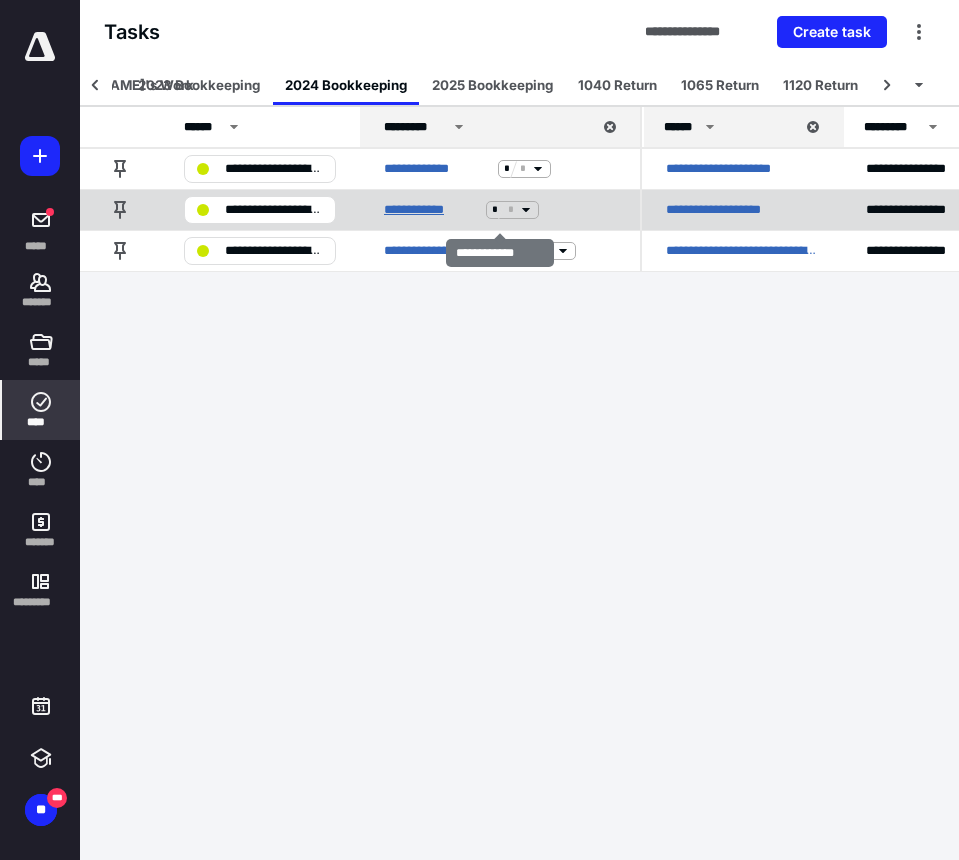click on "**********" at bounding box center [431, 210] 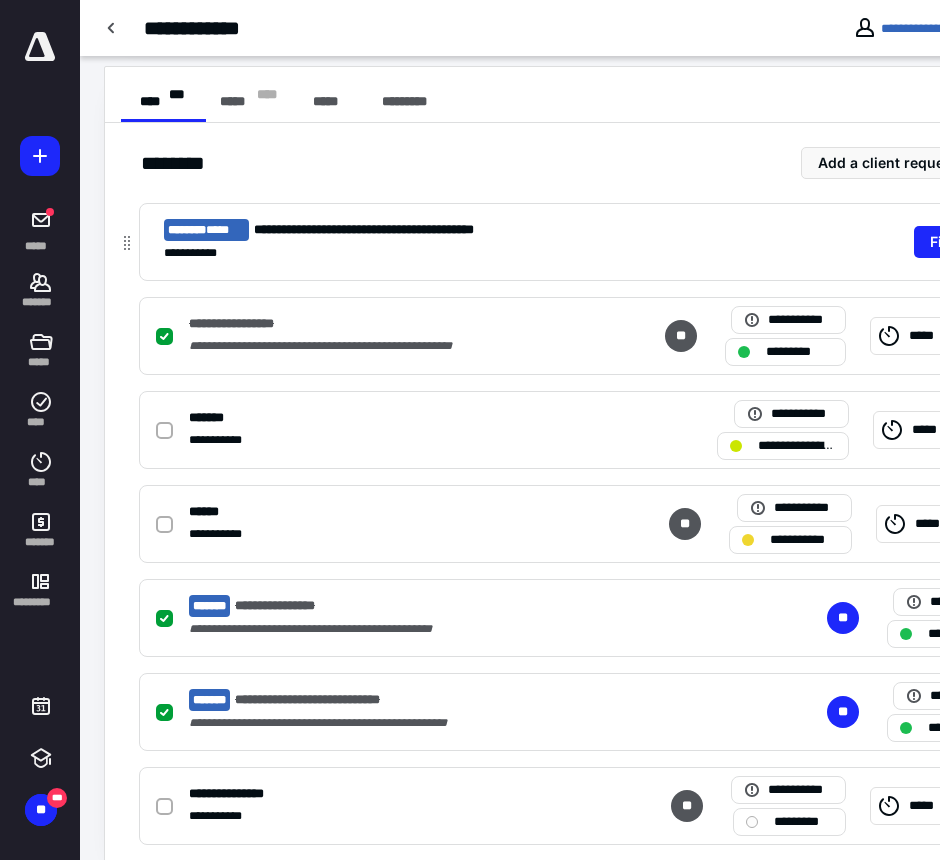 scroll, scrollTop: 409, scrollLeft: 0, axis: vertical 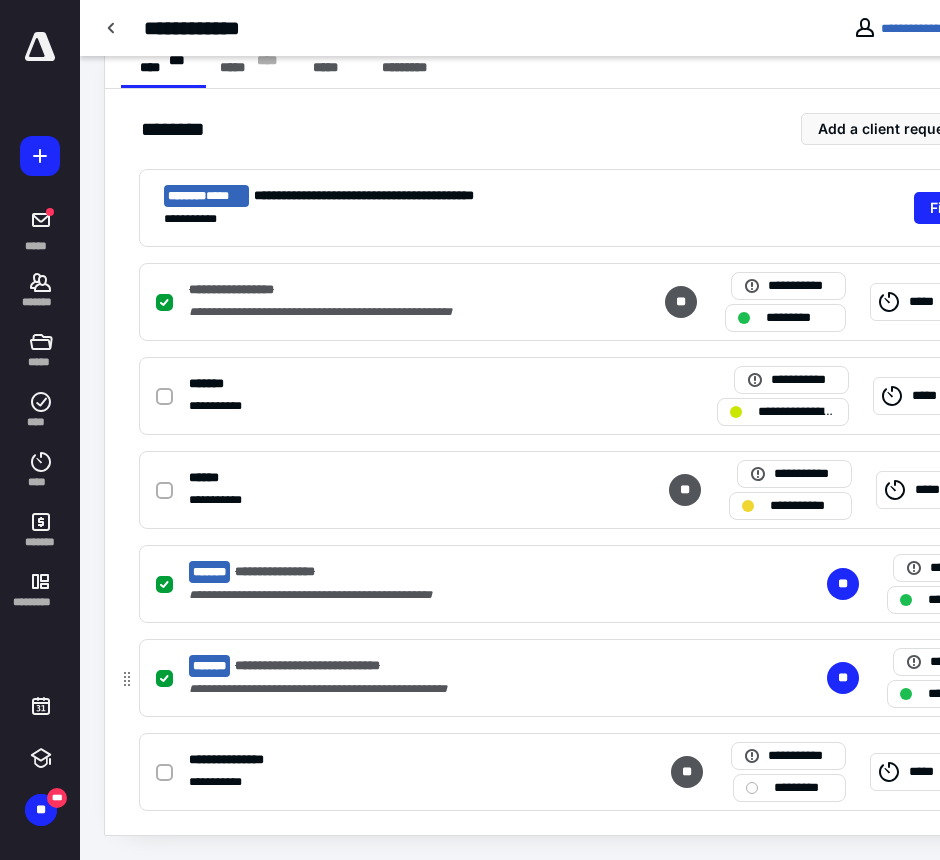 click on "**********" at bounding box center (371, 666) 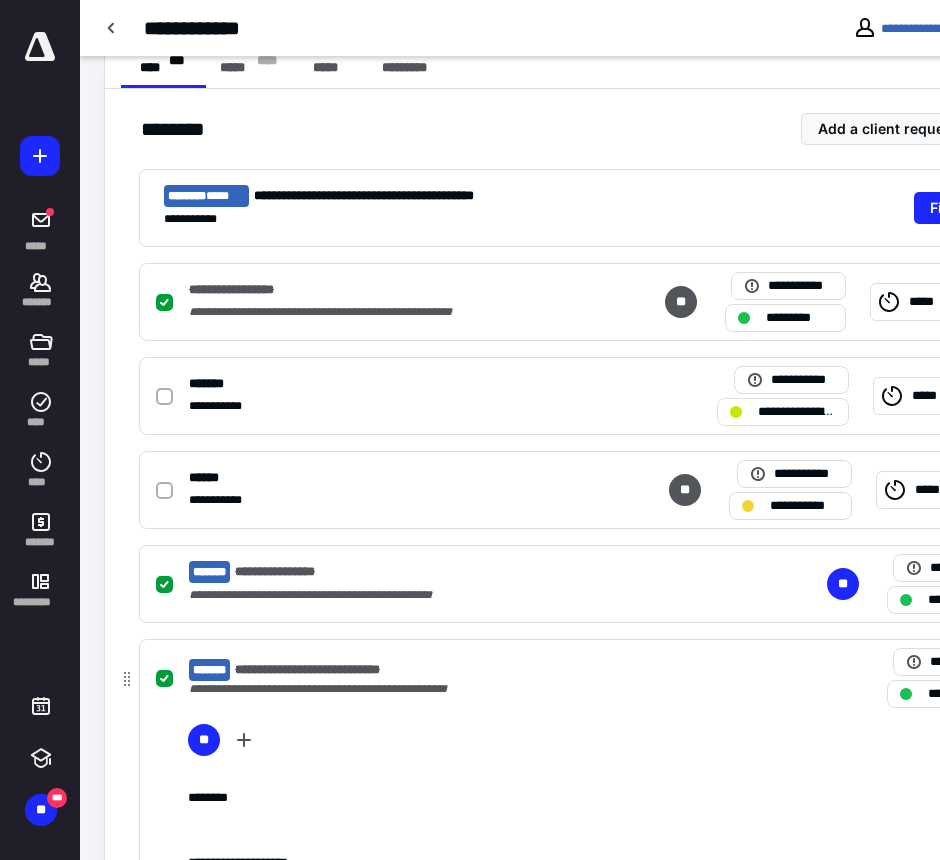 scroll, scrollTop: 3677, scrollLeft: 0, axis: vertical 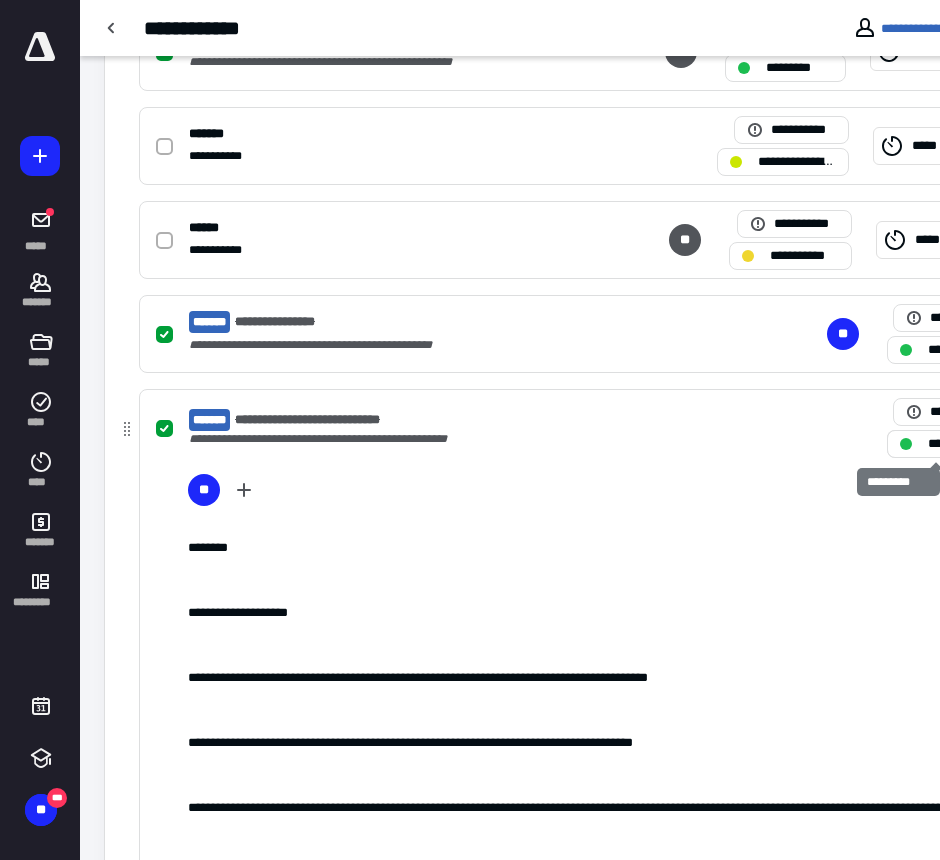 click on "*********" at bounding box center [947, 444] 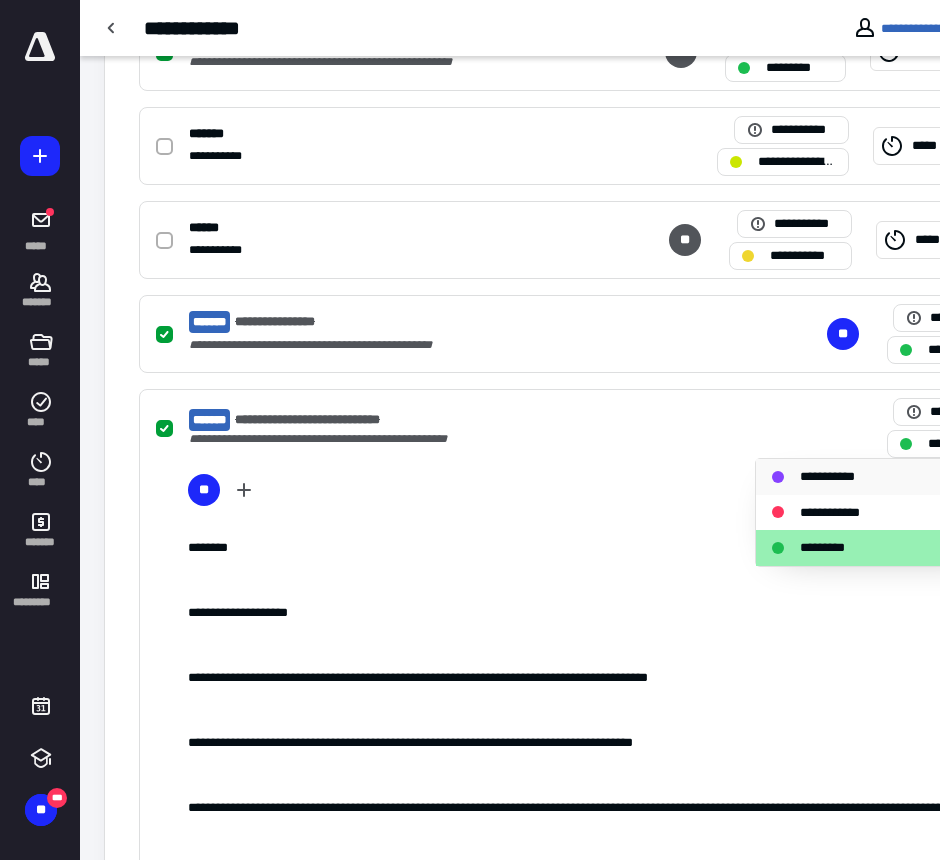 click on "**********" at bounding box center [868, 477] 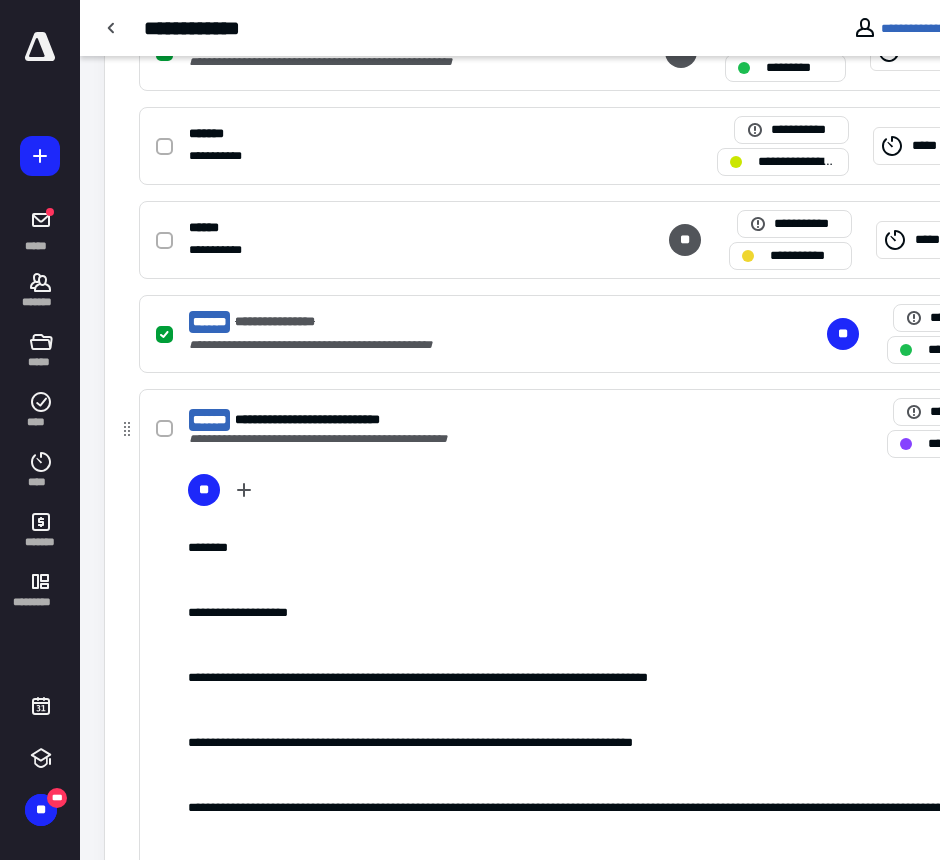 scroll, scrollTop: 3725, scrollLeft: 0, axis: vertical 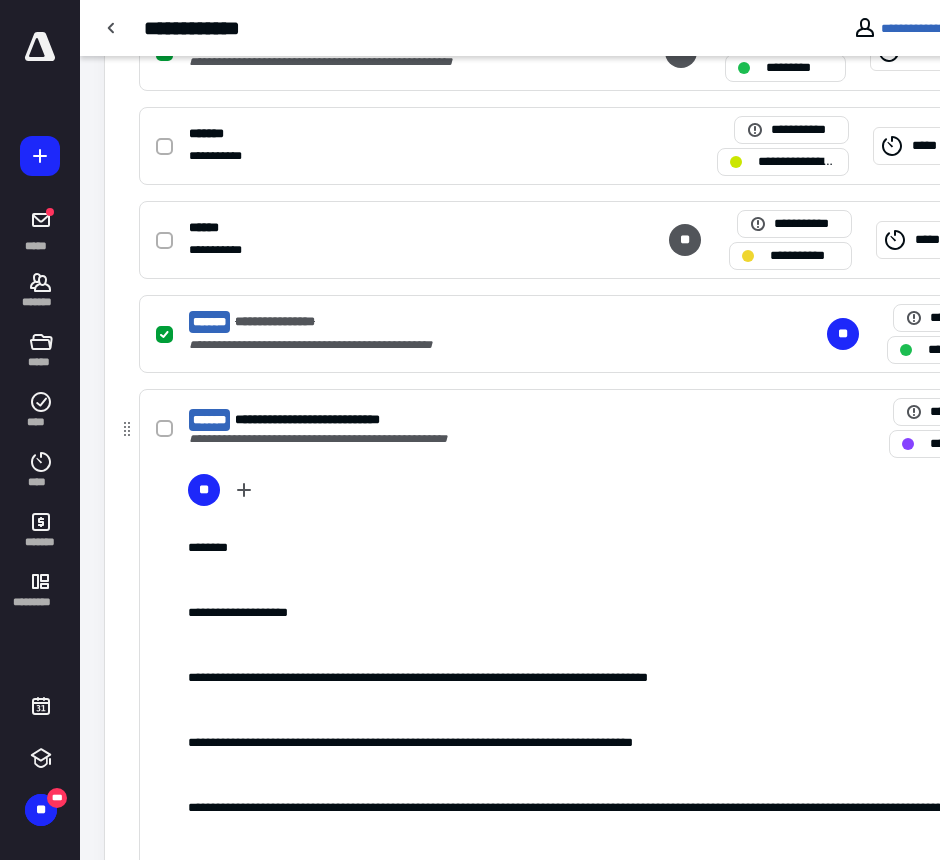 click on "**********" at bounding box center [650, 860] 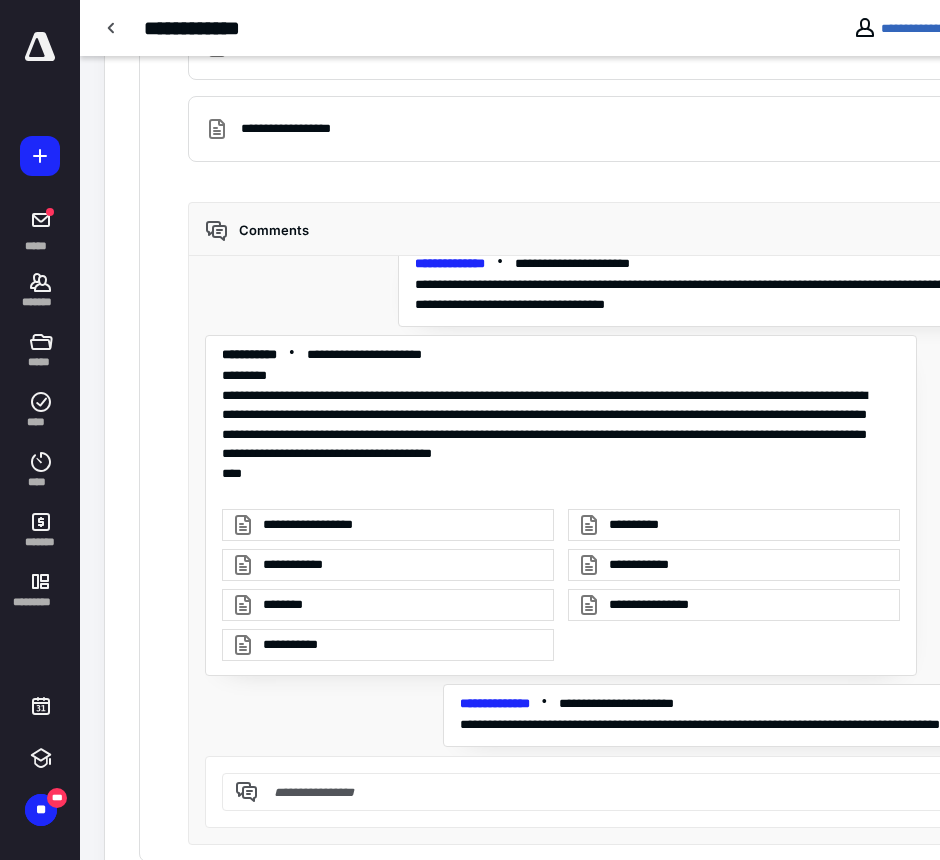 scroll, scrollTop: 3554, scrollLeft: 0, axis: vertical 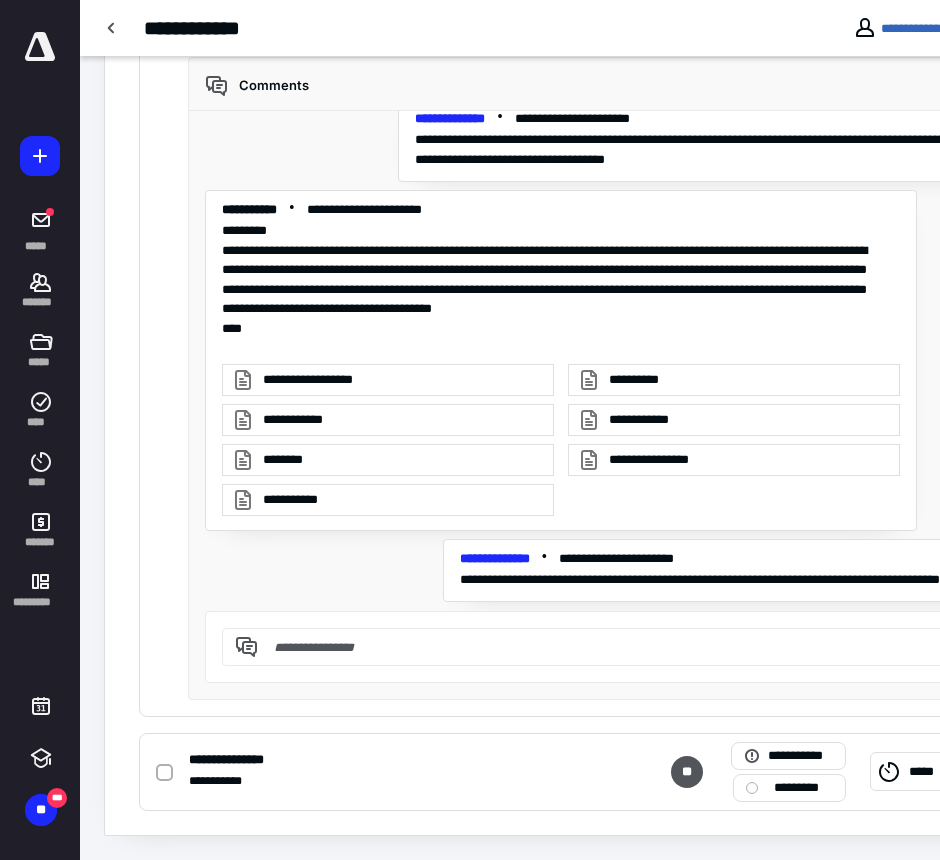 click at bounding box center (642, 647) 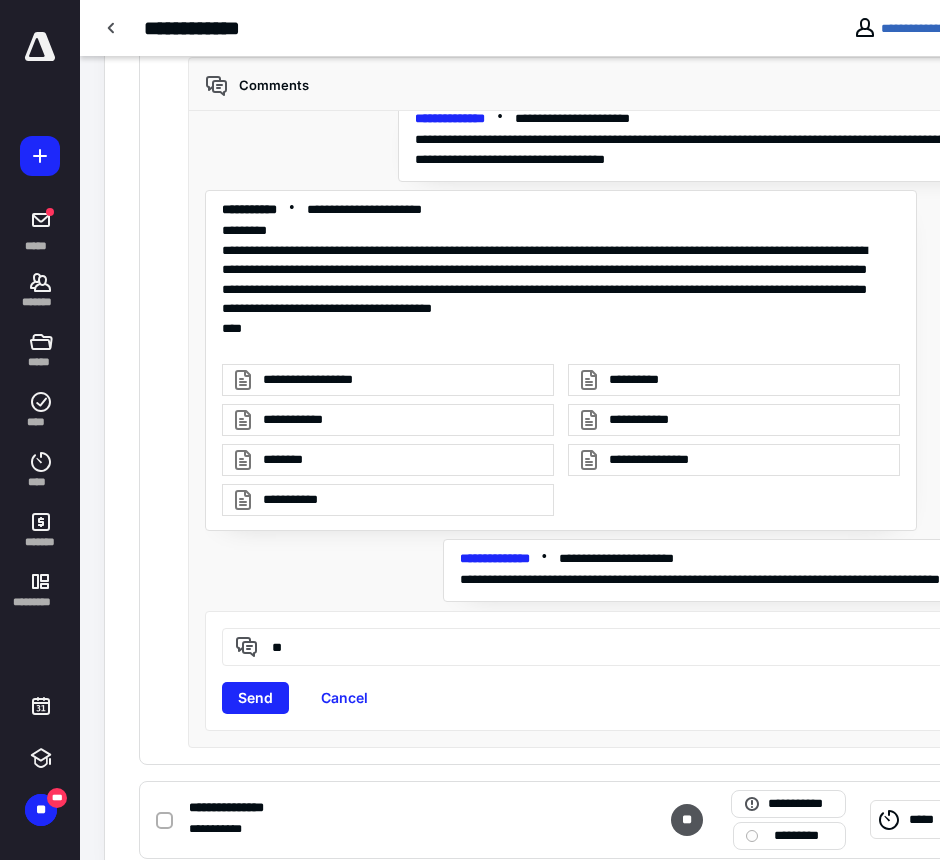 type on "*" 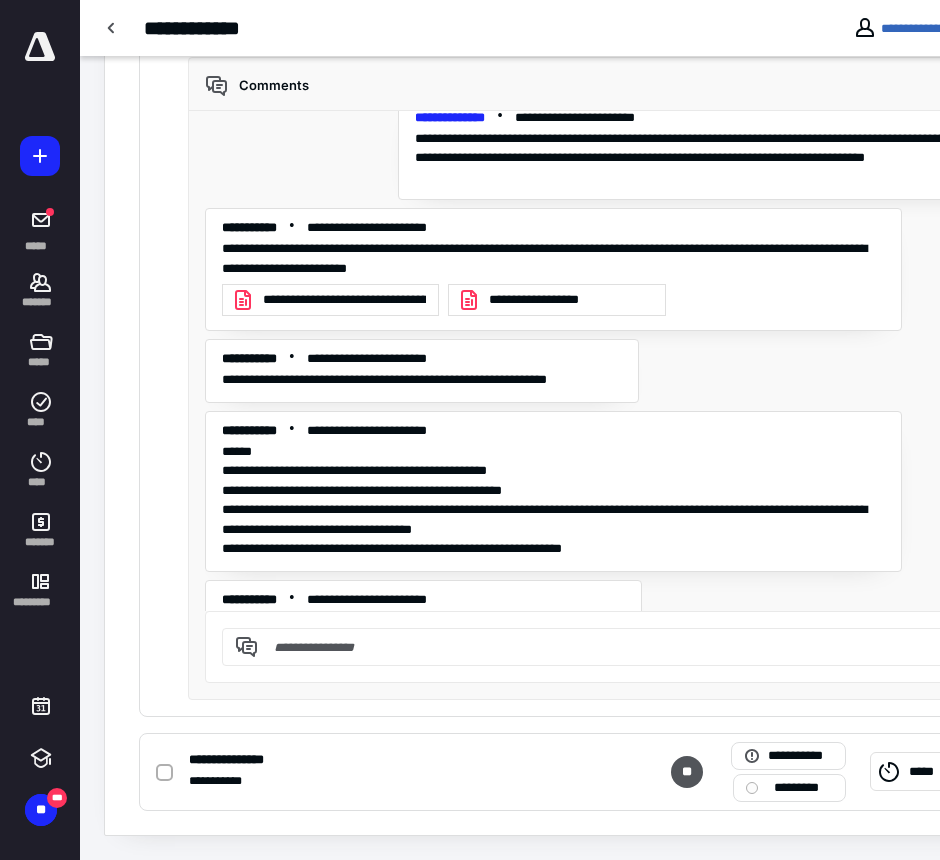 scroll, scrollTop: 1350, scrollLeft: 0, axis: vertical 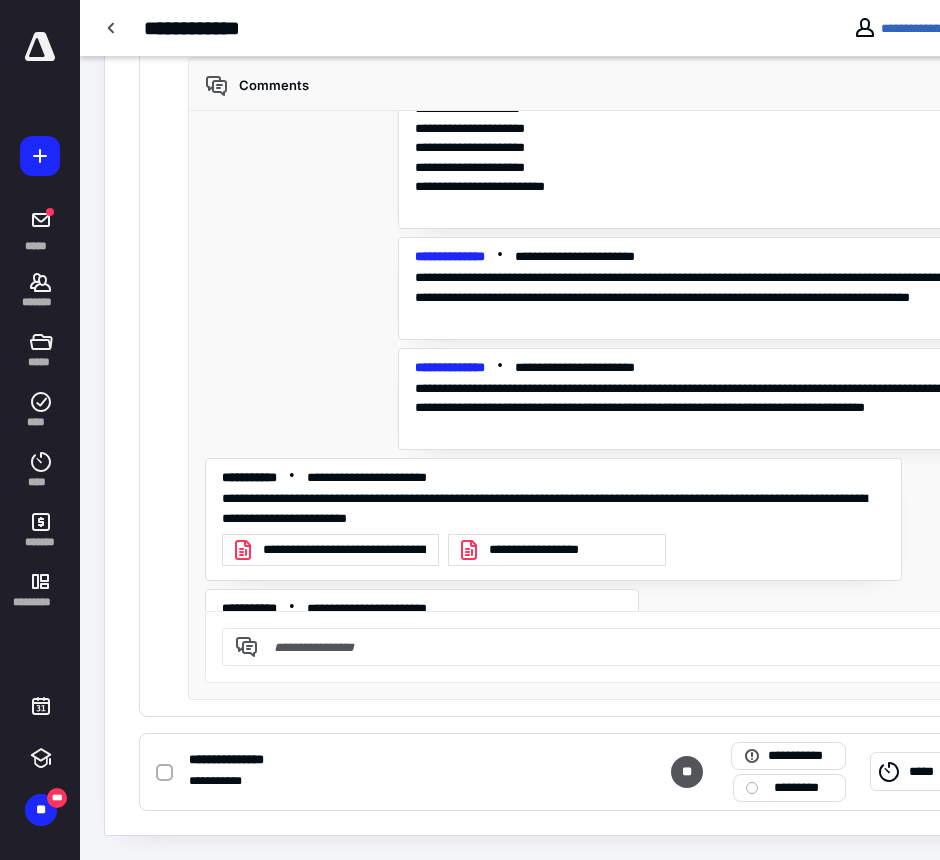 click at bounding box center [650, 647] 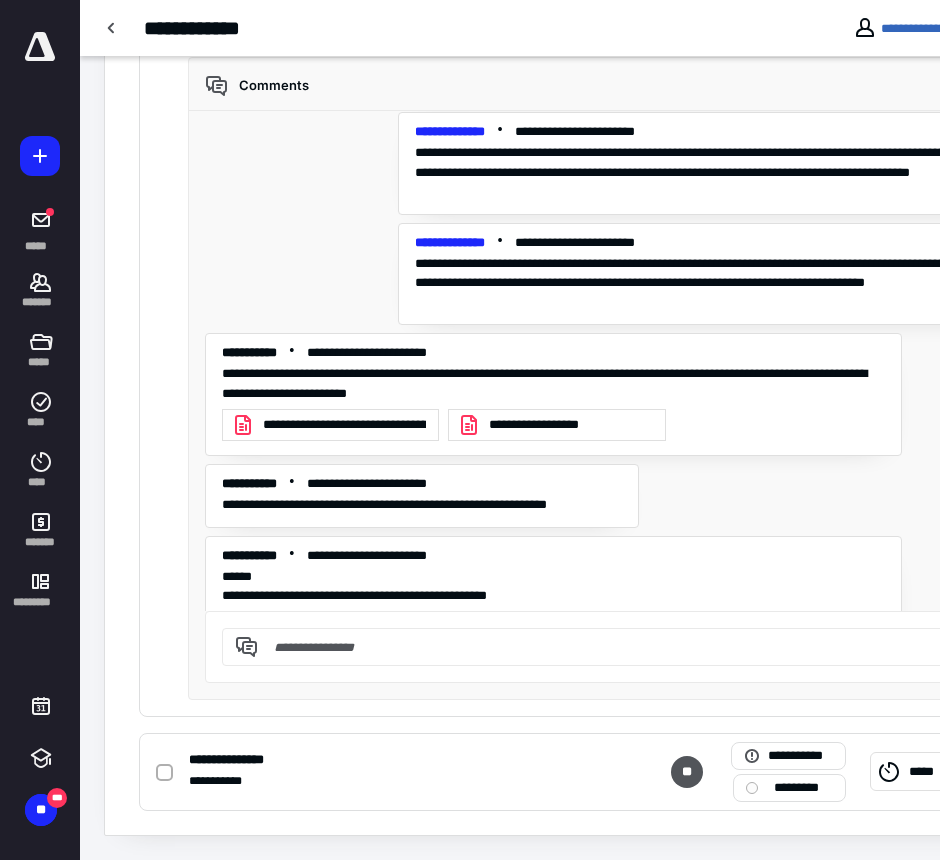 click at bounding box center (642, 646) 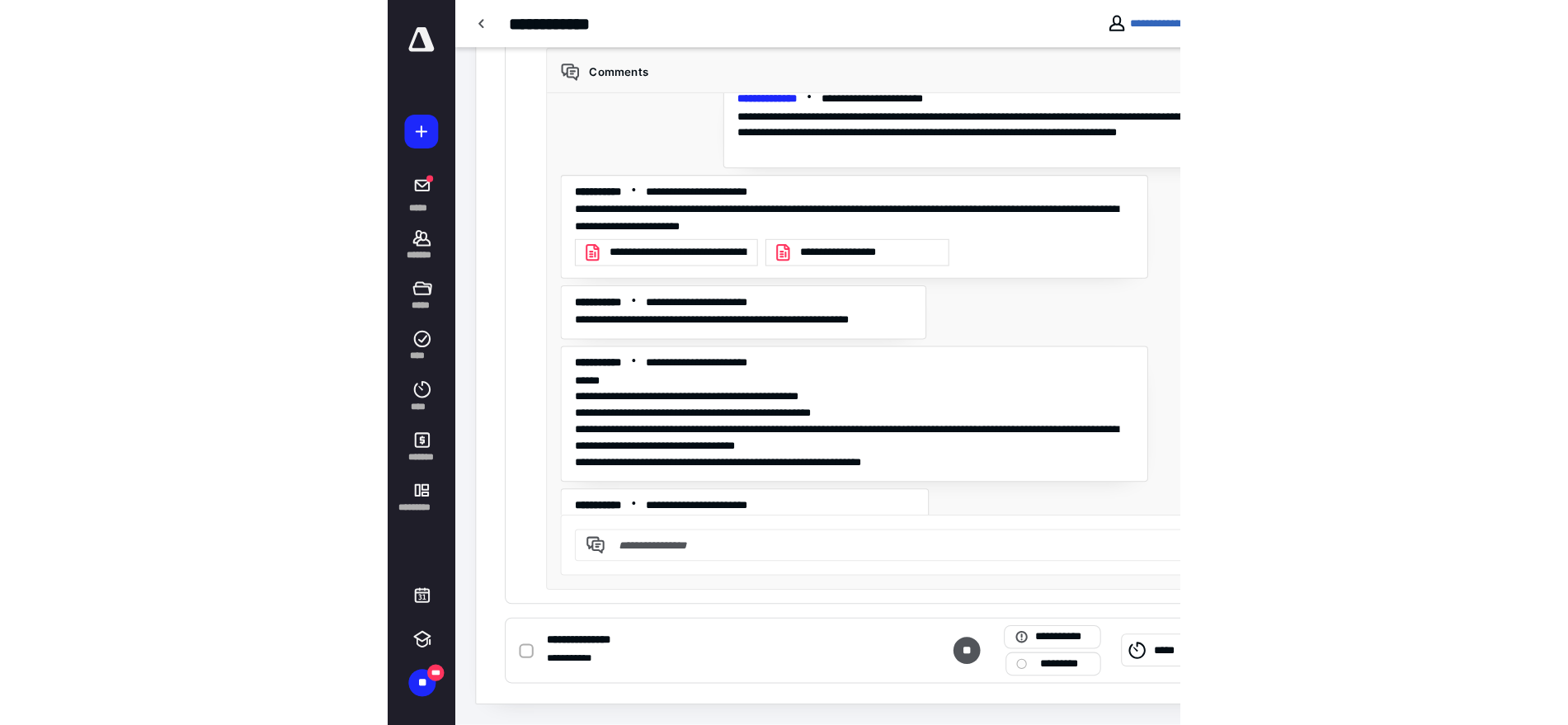 scroll, scrollTop: 1526, scrollLeft: 0, axis: vertical 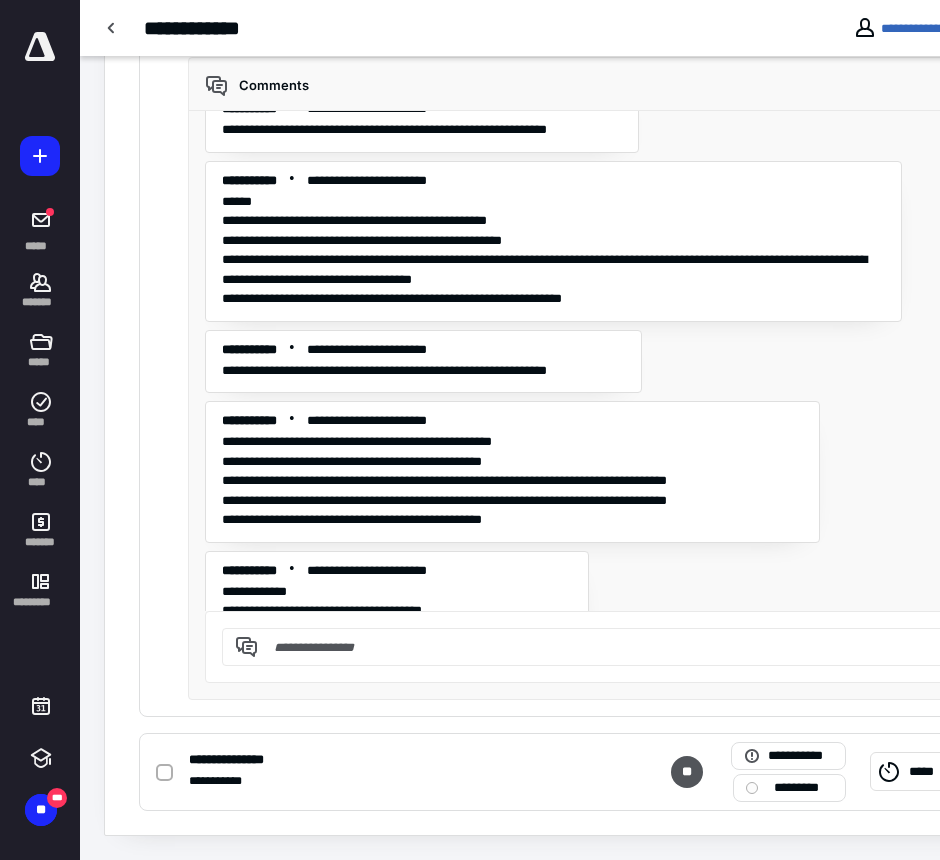 click at bounding box center [642, 646] 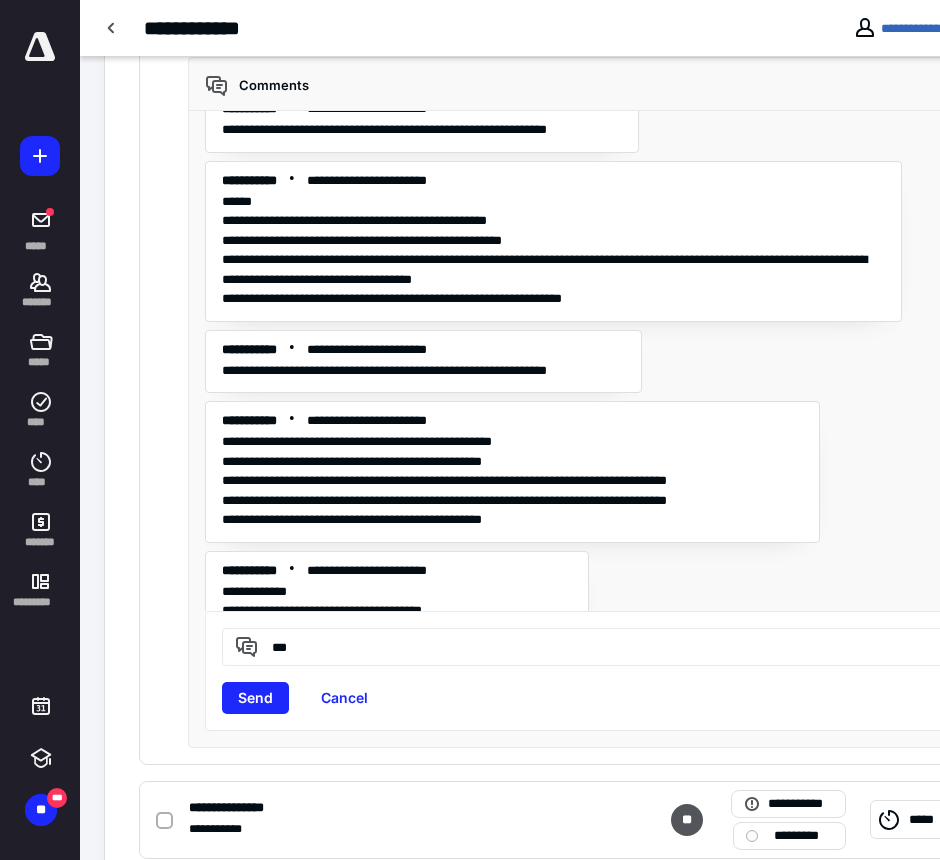 click on "**" at bounding box center (642, 646) 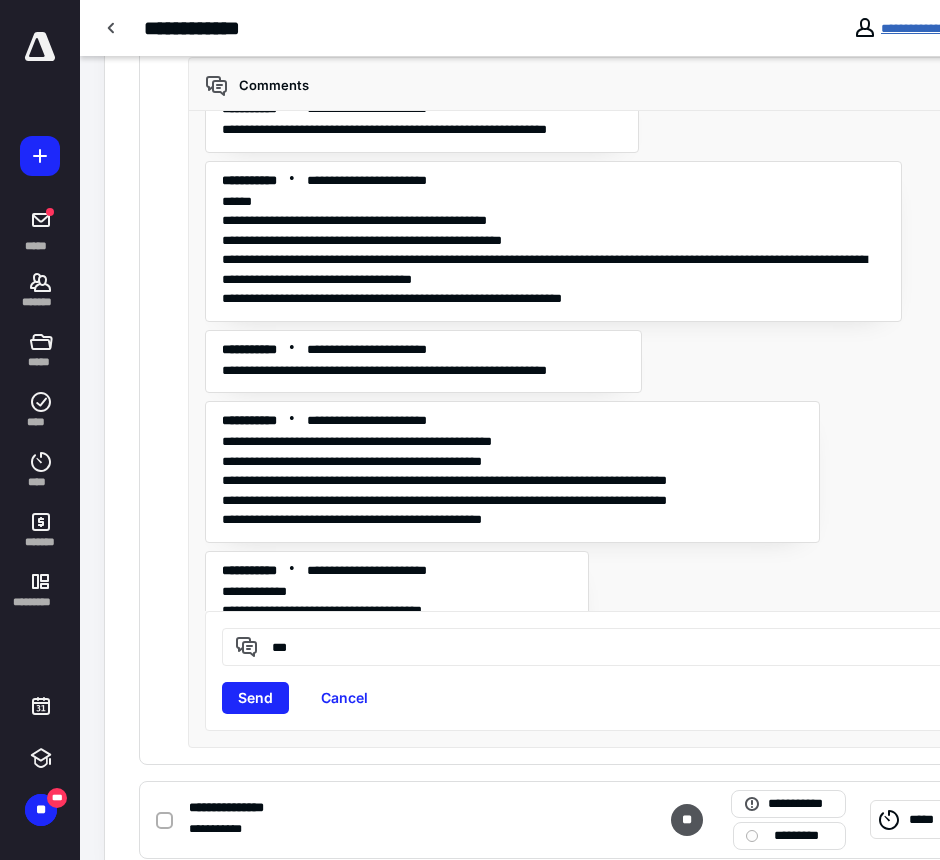 type on "**" 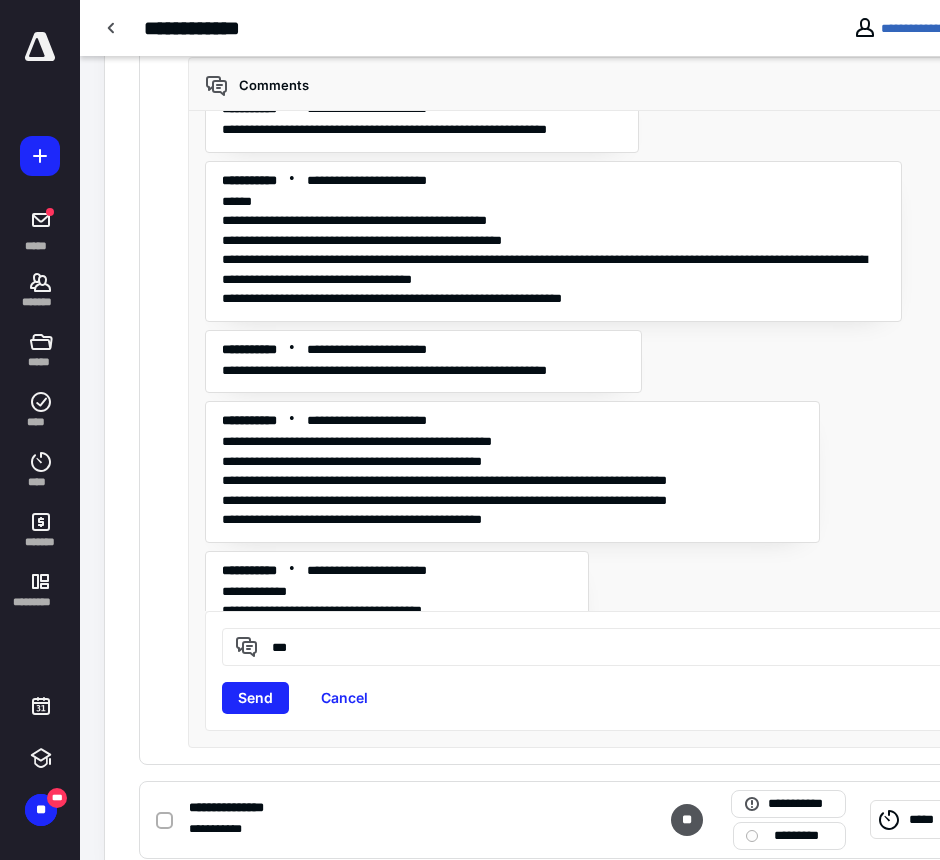 click on "**********" at bounding box center (650, 361) 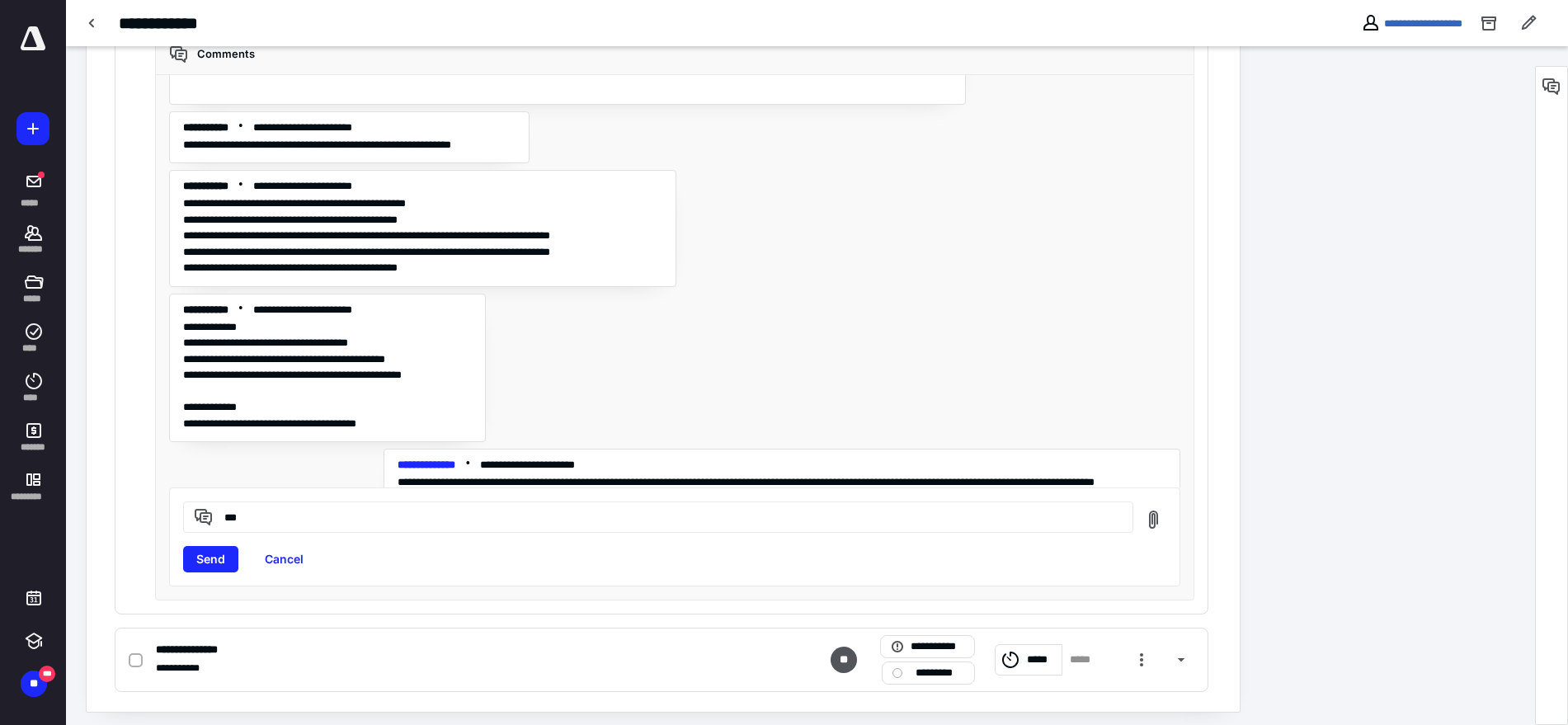 scroll, scrollTop: 1381, scrollLeft: 0, axis: vertical 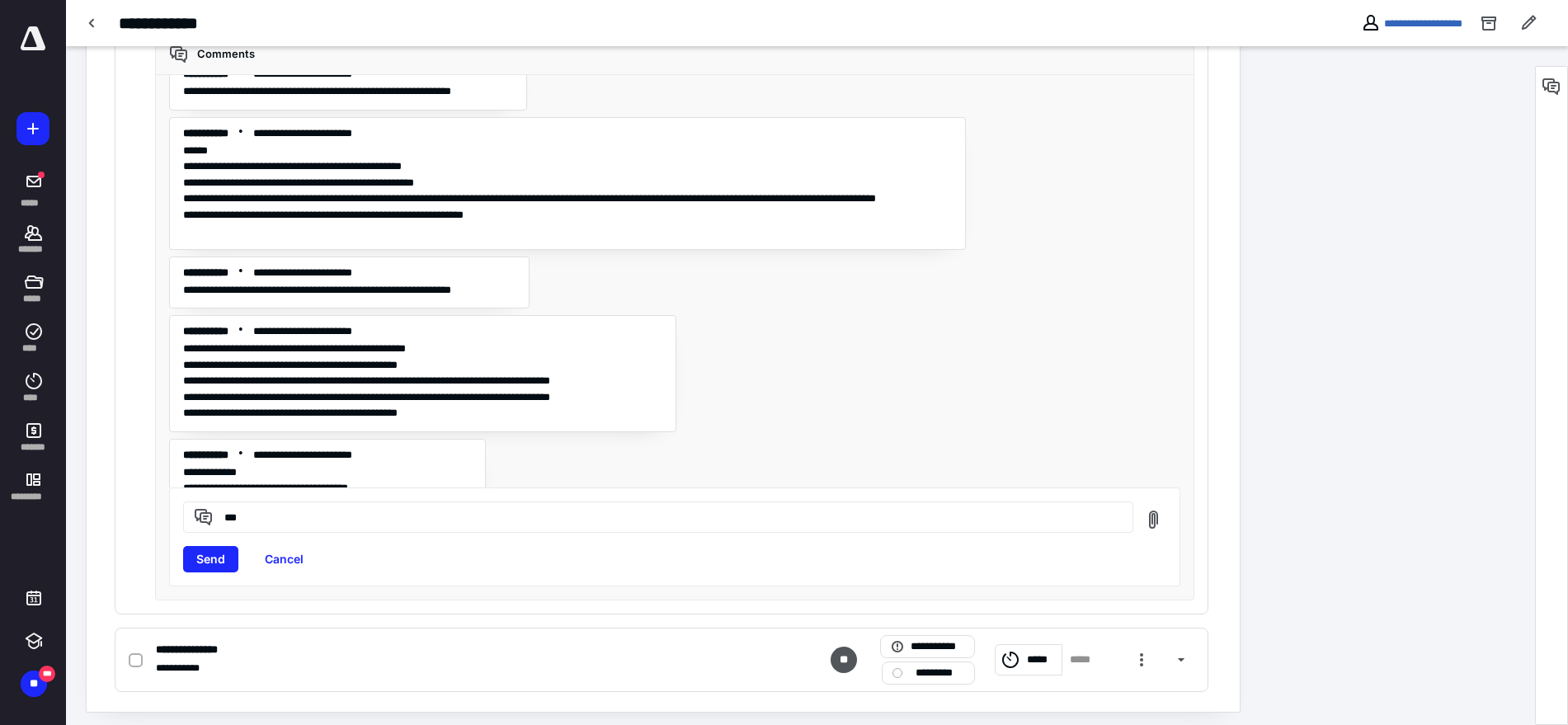 click on "**********" at bounding box center [349, 272] 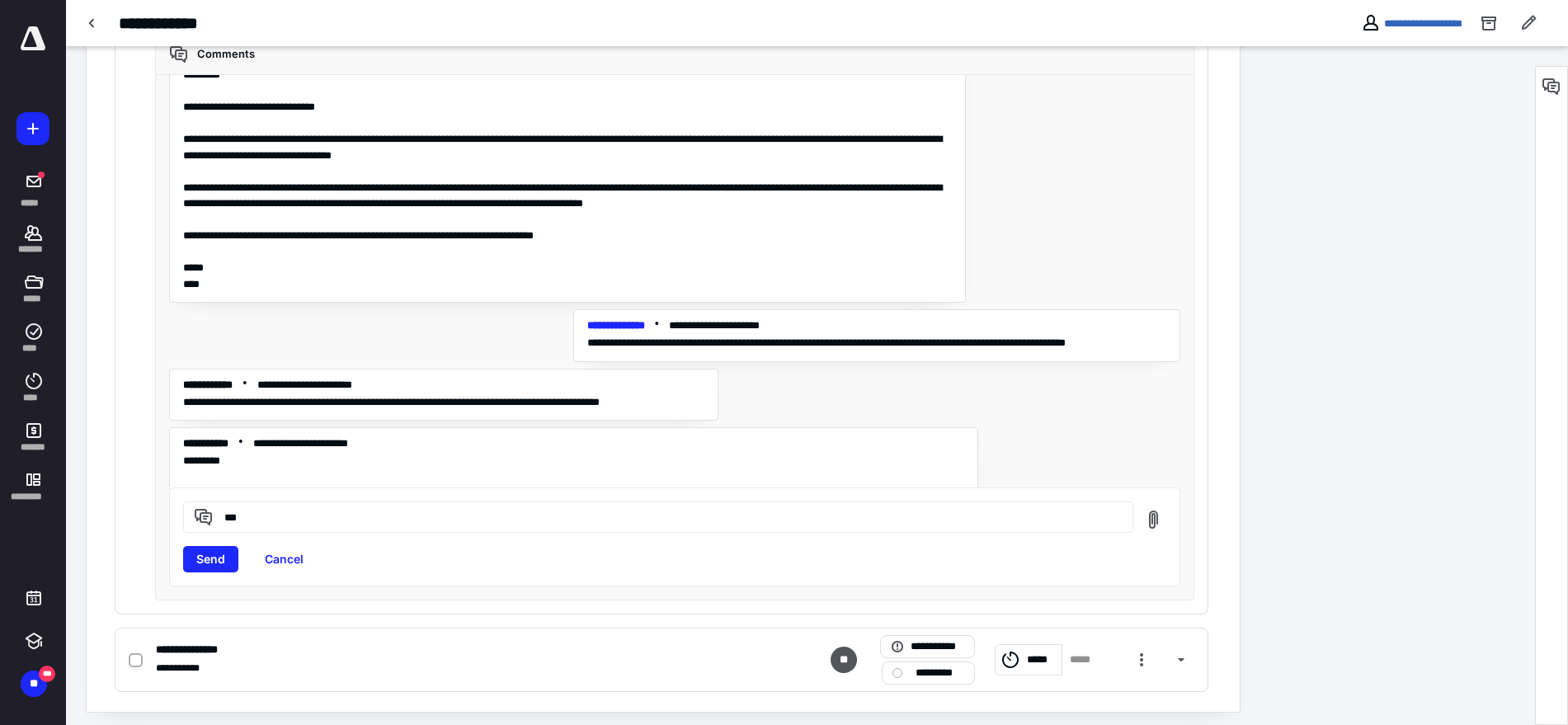 scroll, scrollTop: 0, scrollLeft: 0, axis: both 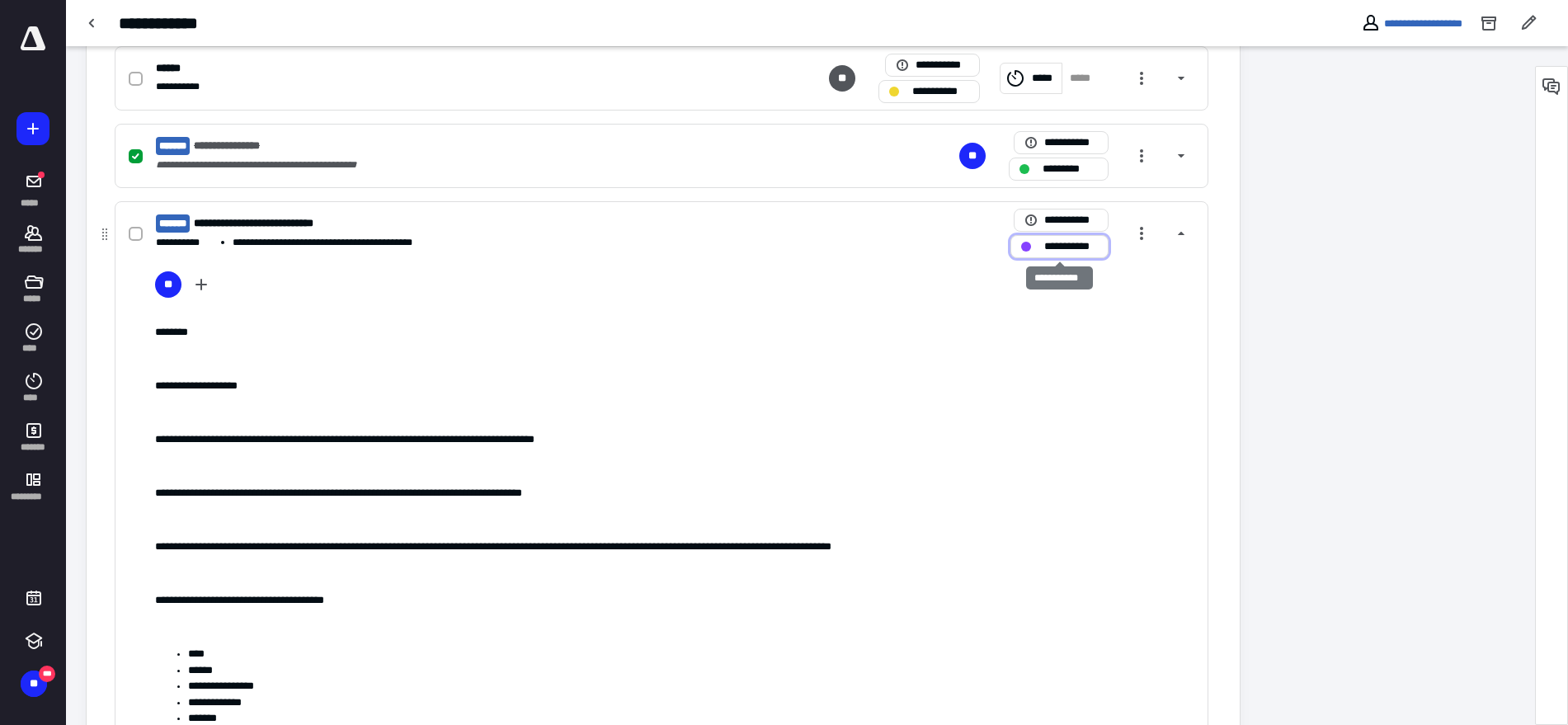click on "**********" at bounding box center (1071, 247) 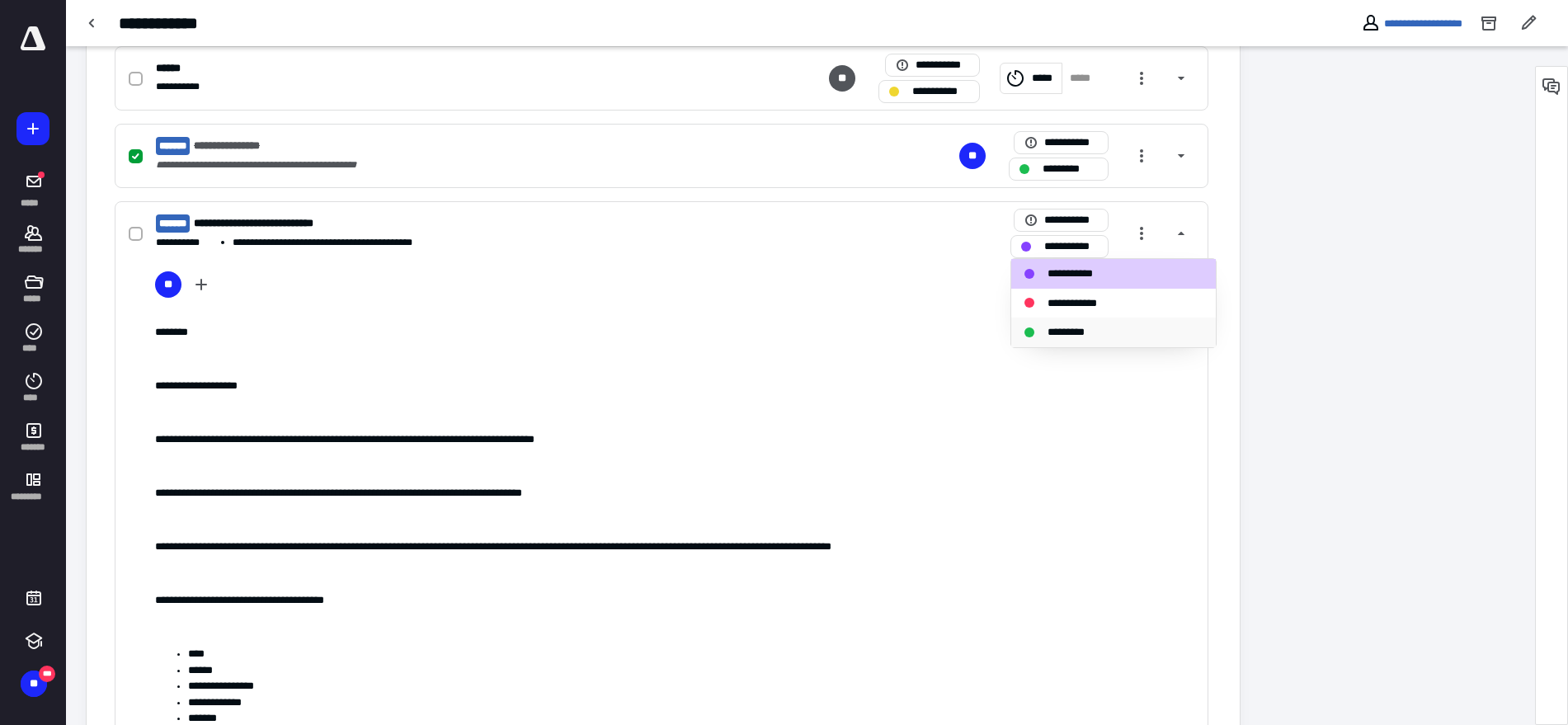 click on "*********" at bounding box center (1075, 332) 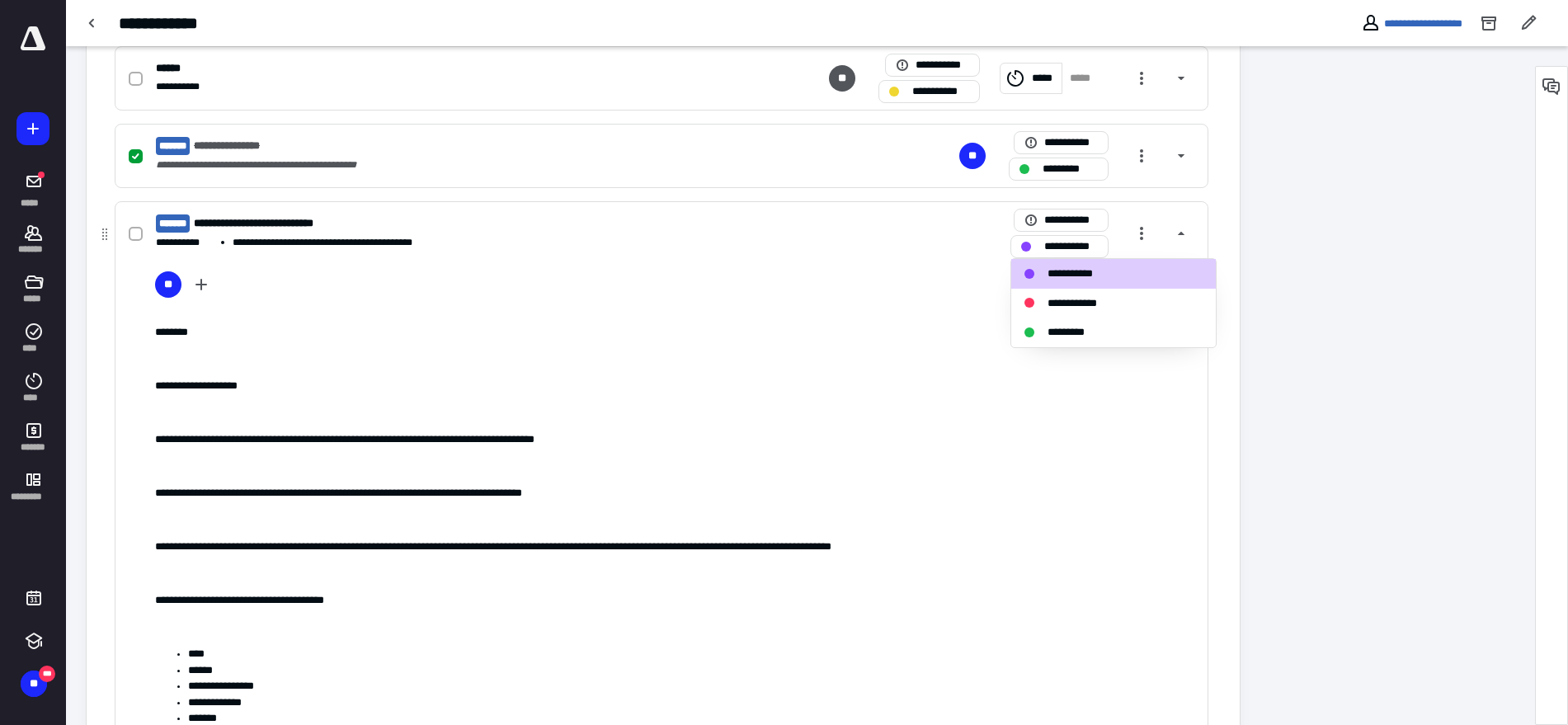 checkbox on "true" 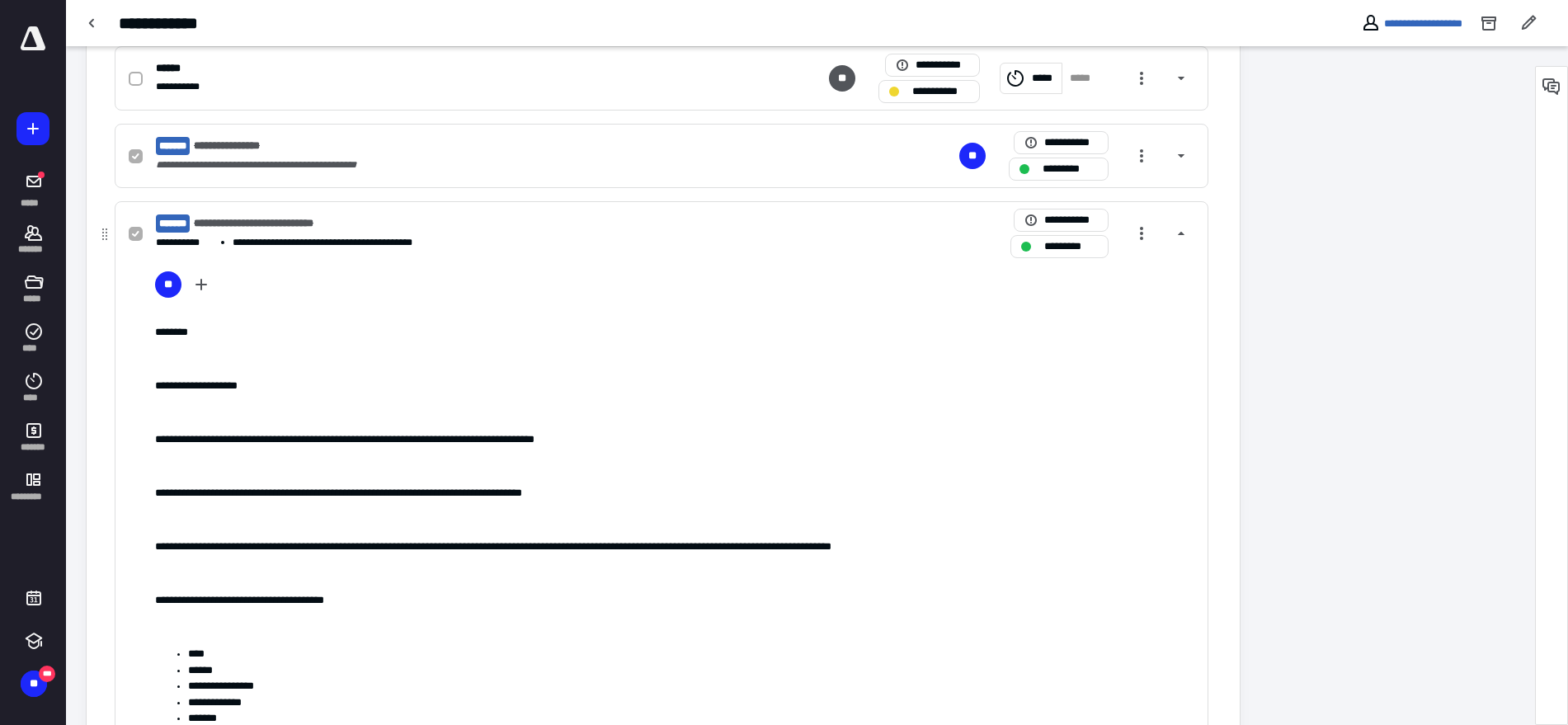 scroll, scrollTop: 2879, scrollLeft: 0, axis: vertical 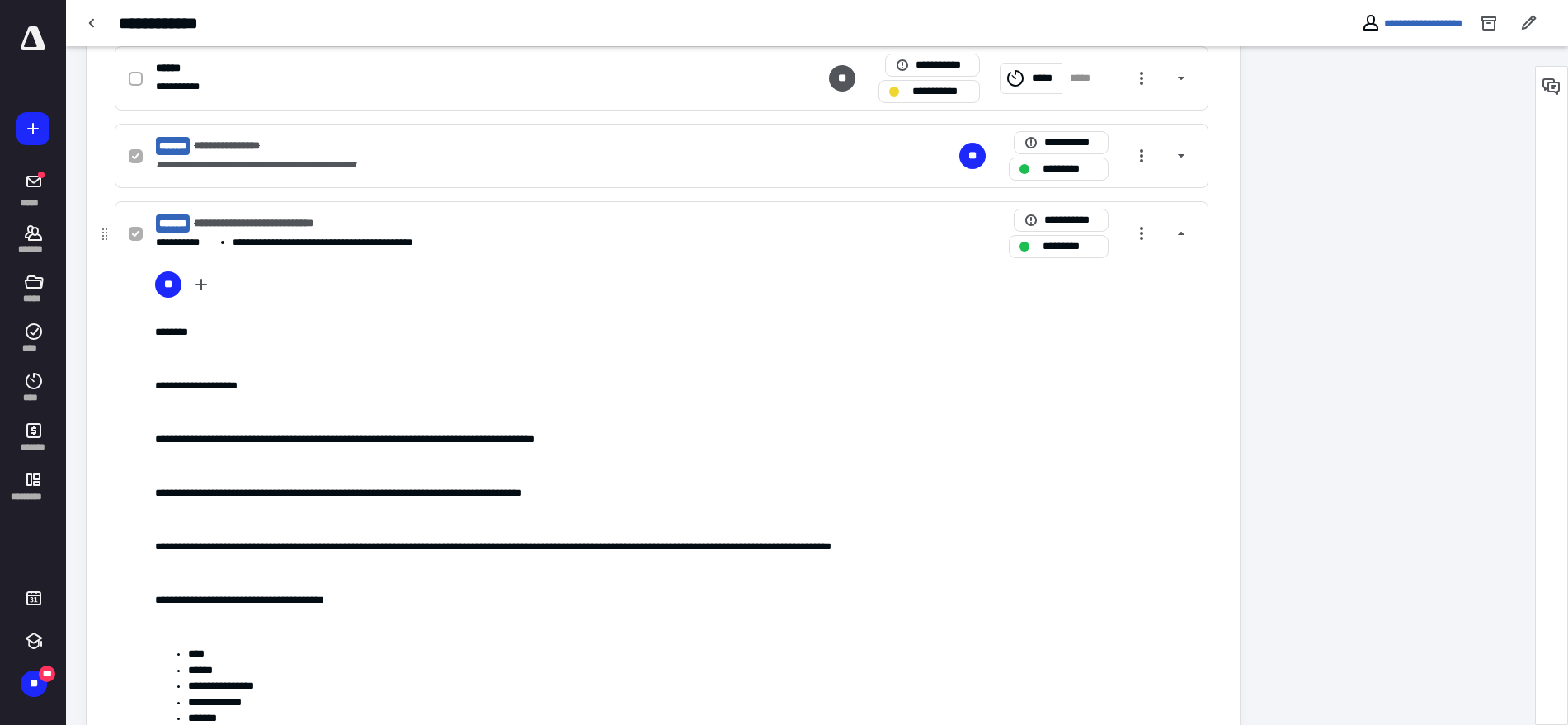 click on "**" at bounding box center [675, 288] 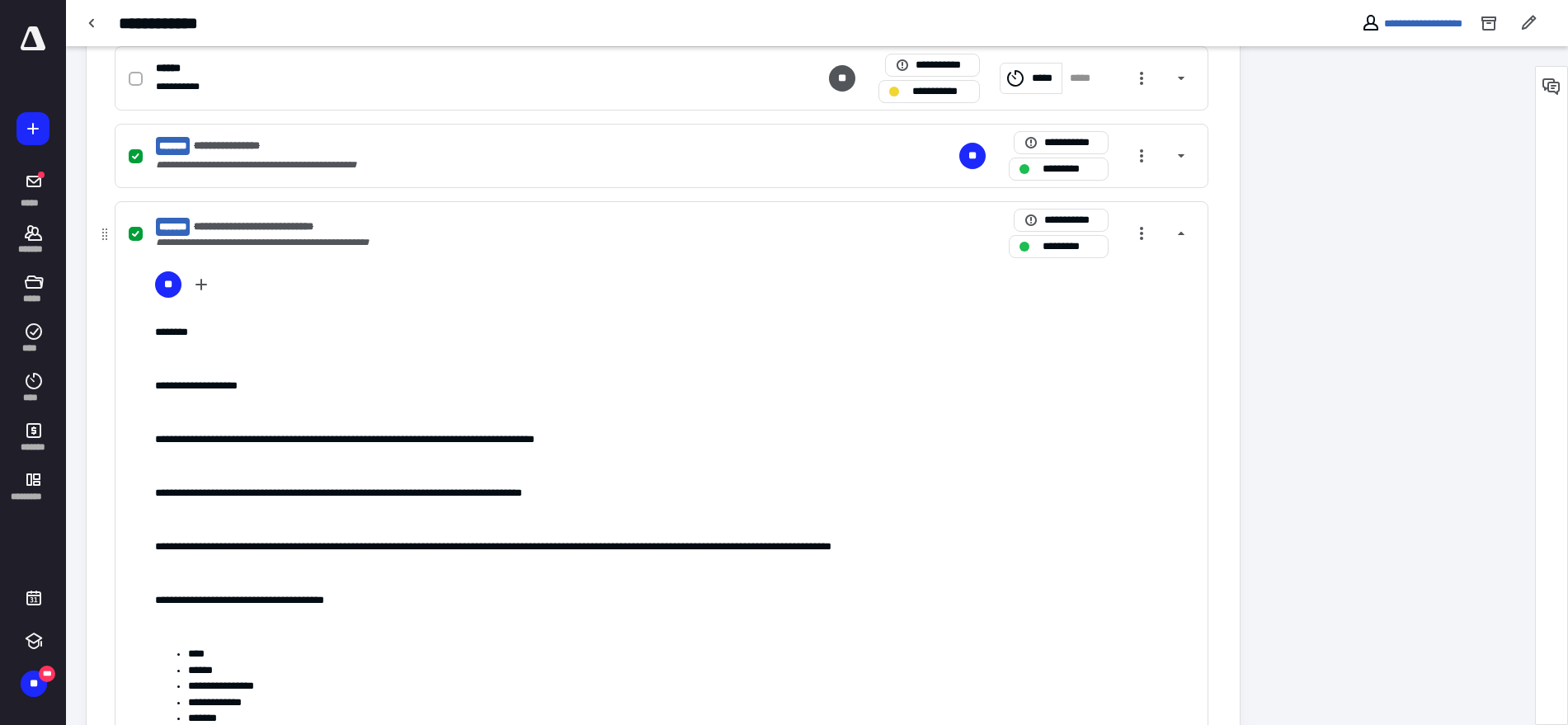 click on "**********" at bounding box center (445, 227) 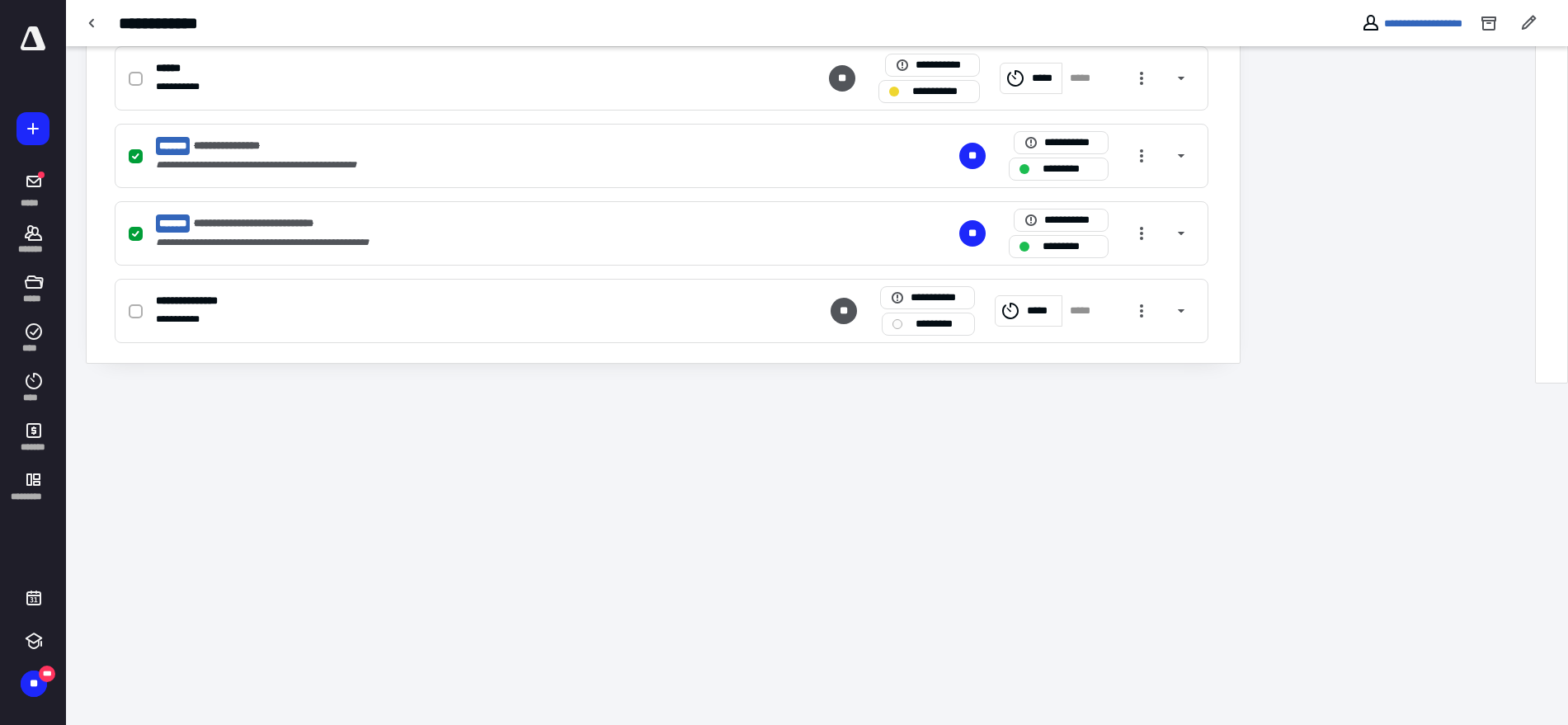 scroll, scrollTop: 322, scrollLeft: 0, axis: vertical 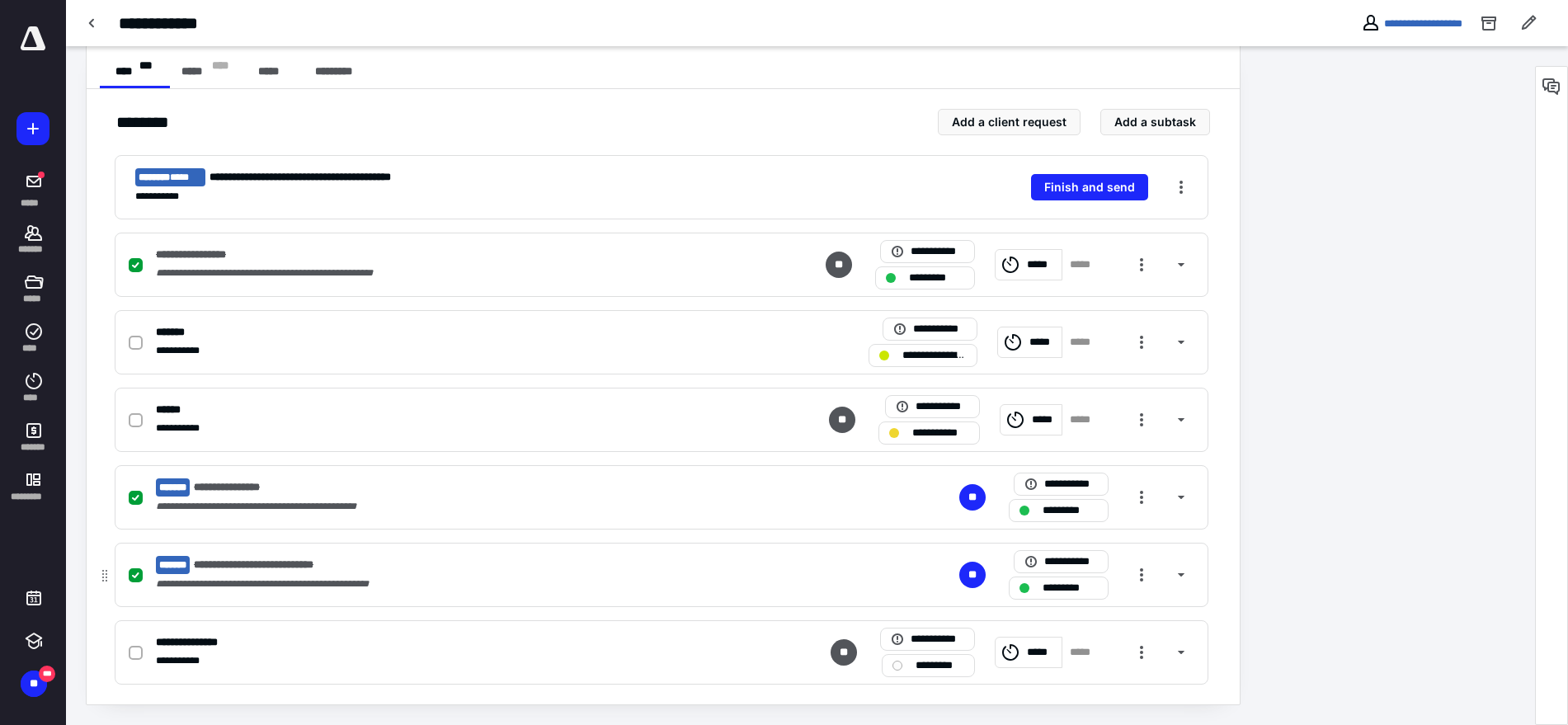 click on "**********" at bounding box center (276, 565) 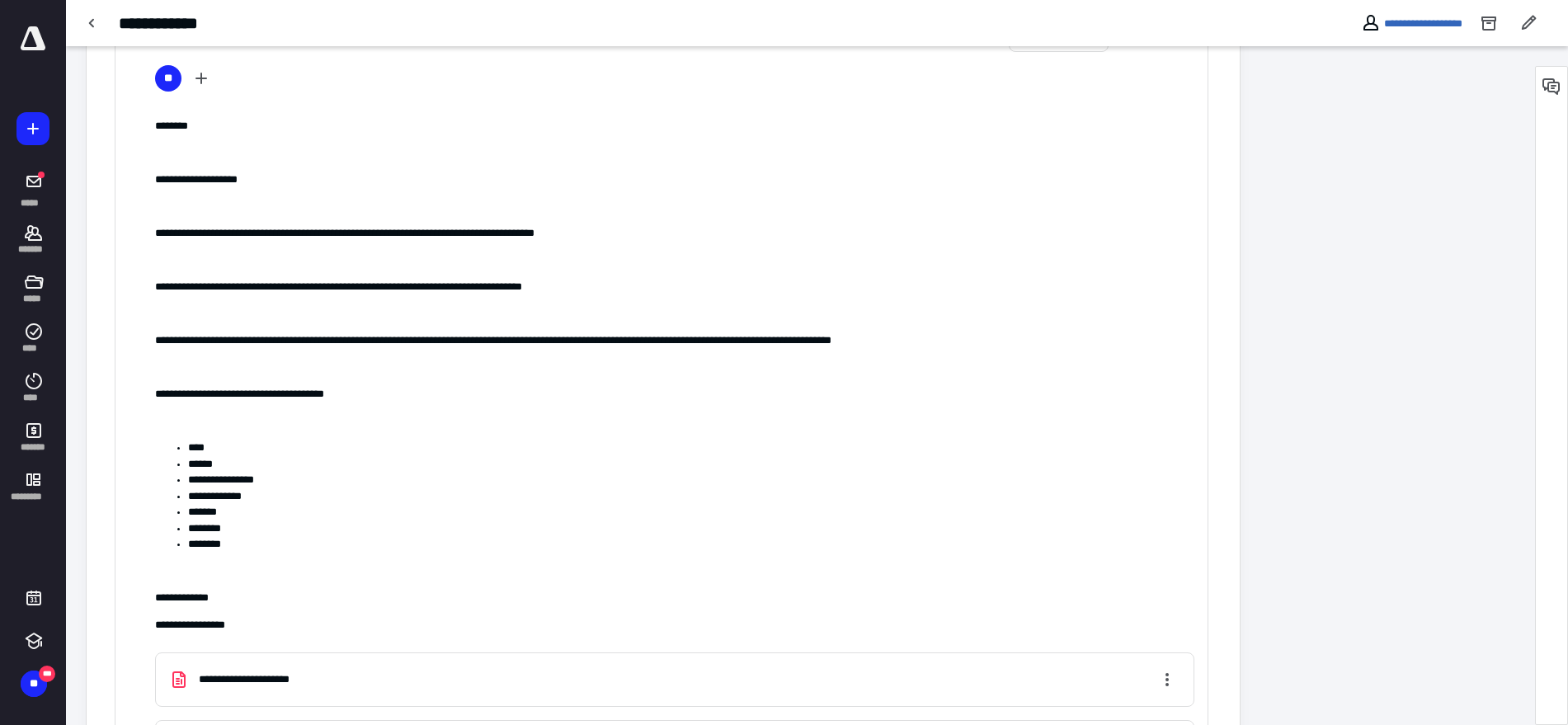 scroll, scrollTop: 1076, scrollLeft: 0, axis: vertical 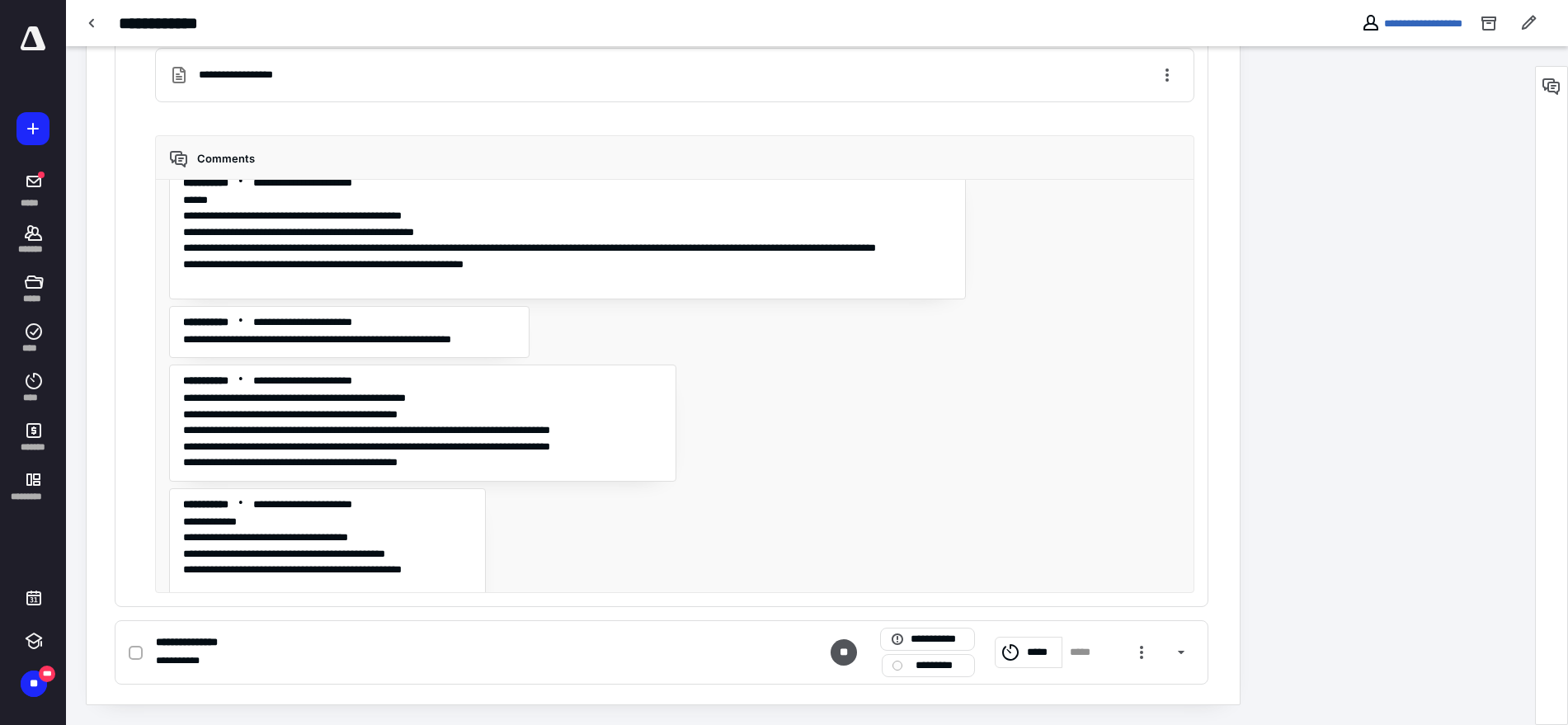 click on "**********" at bounding box center [675, 386] 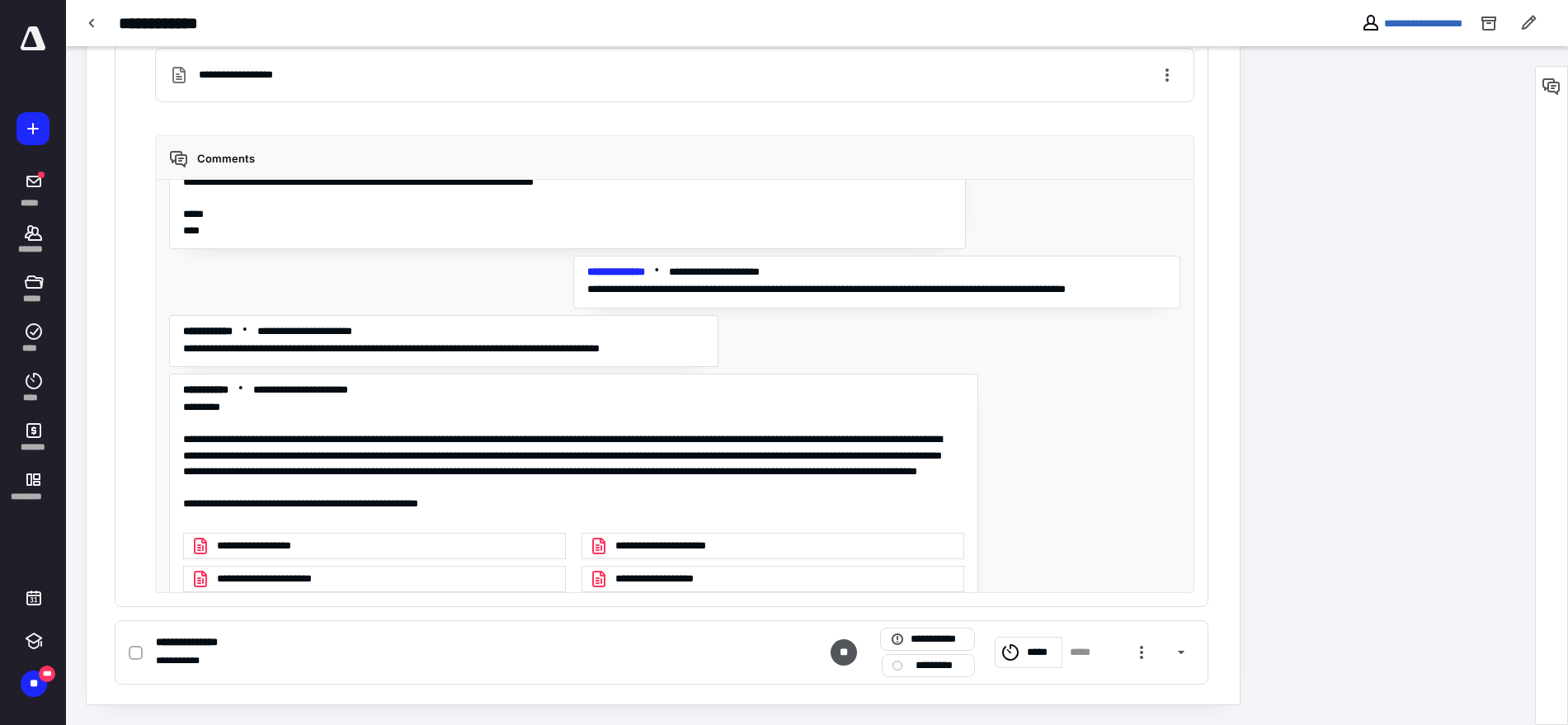 scroll, scrollTop: 0, scrollLeft: 0, axis: both 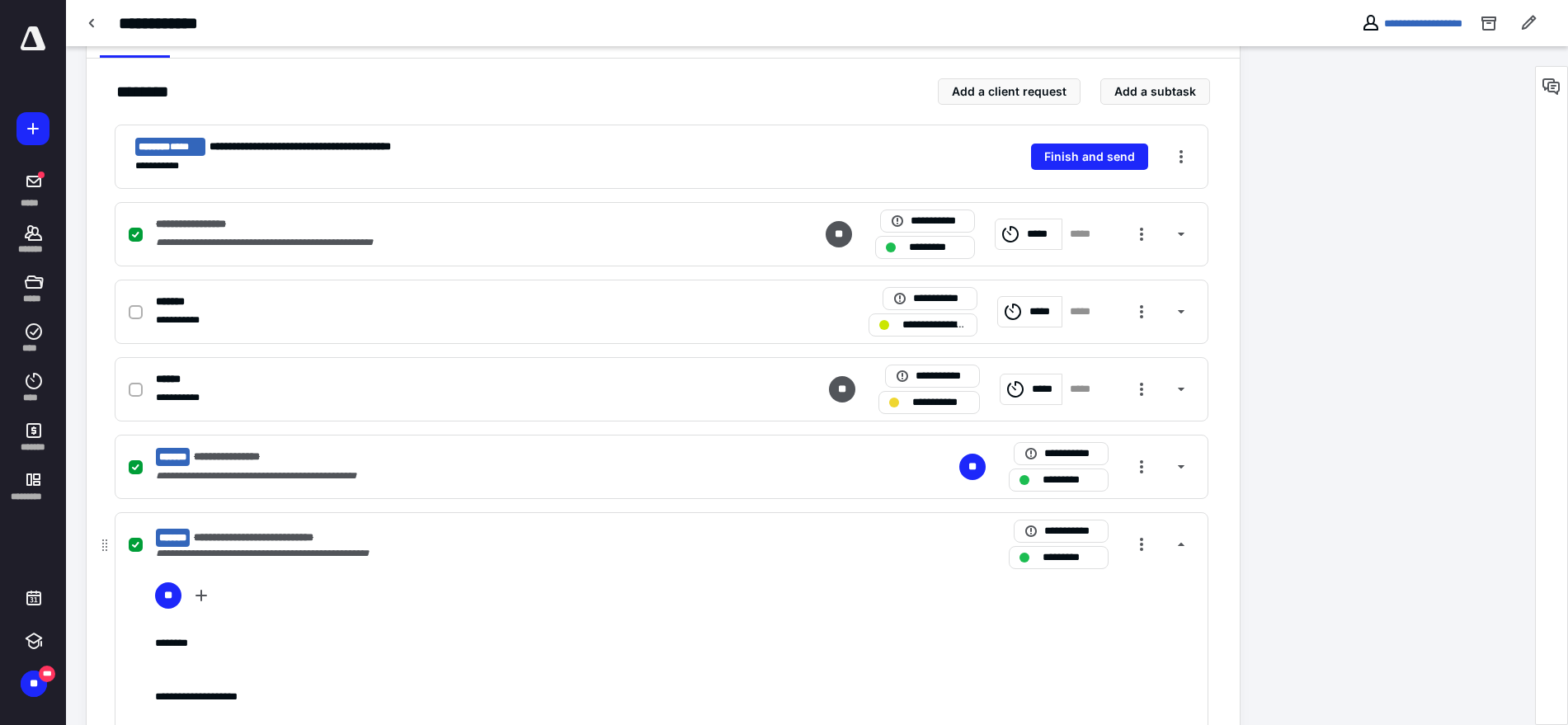 click on "**********" at bounding box center [662, 544] 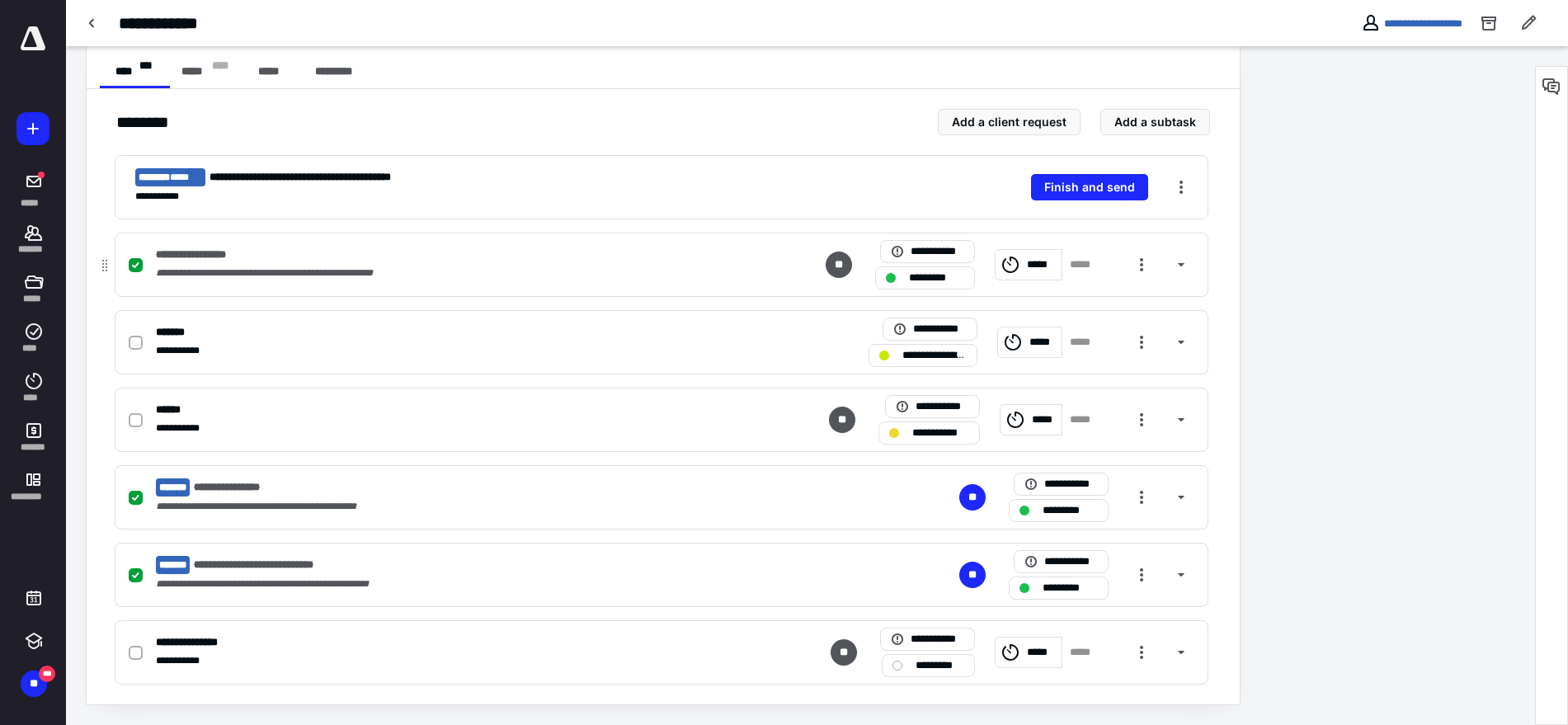 scroll, scrollTop: 12, scrollLeft: 0, axis: vertical 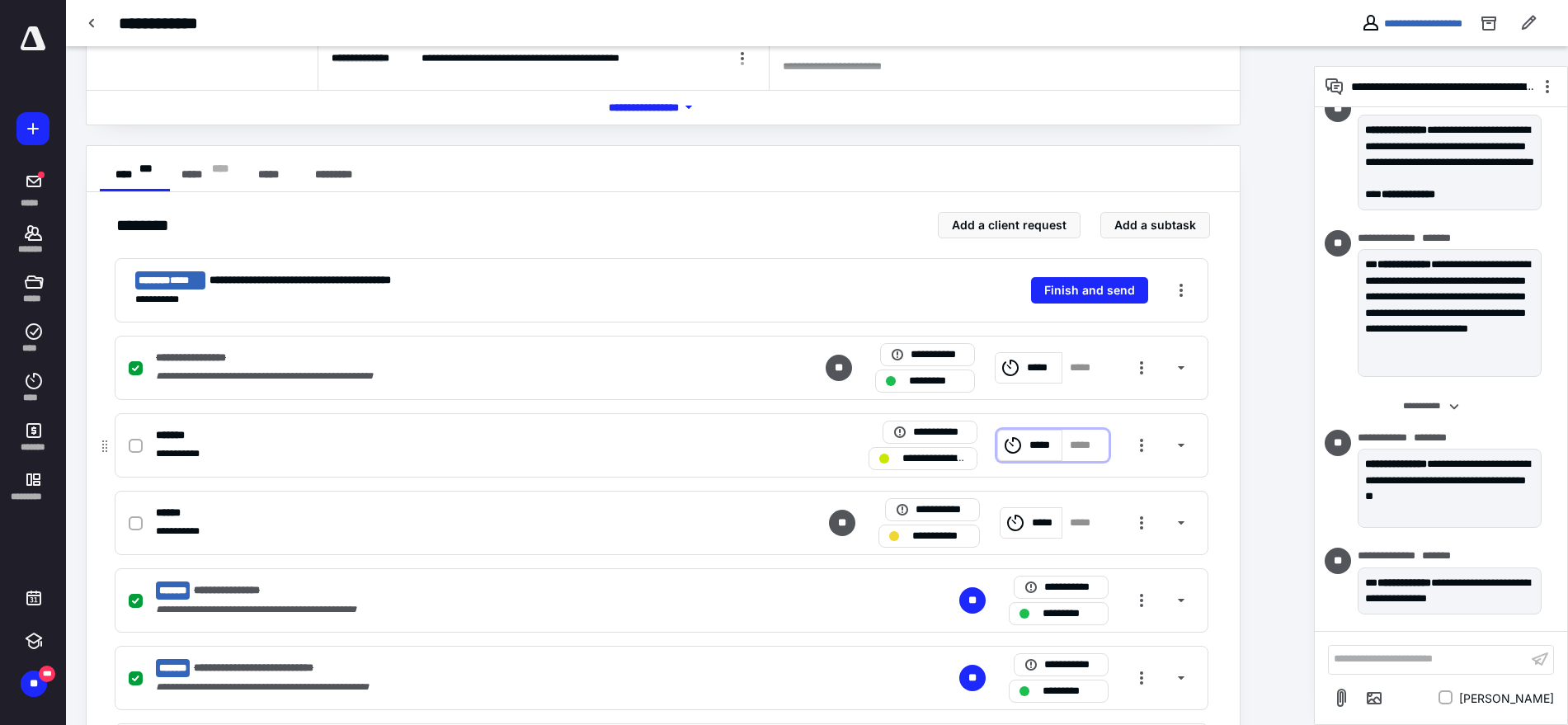 click on "*****" at bounding box center [1043, 445] 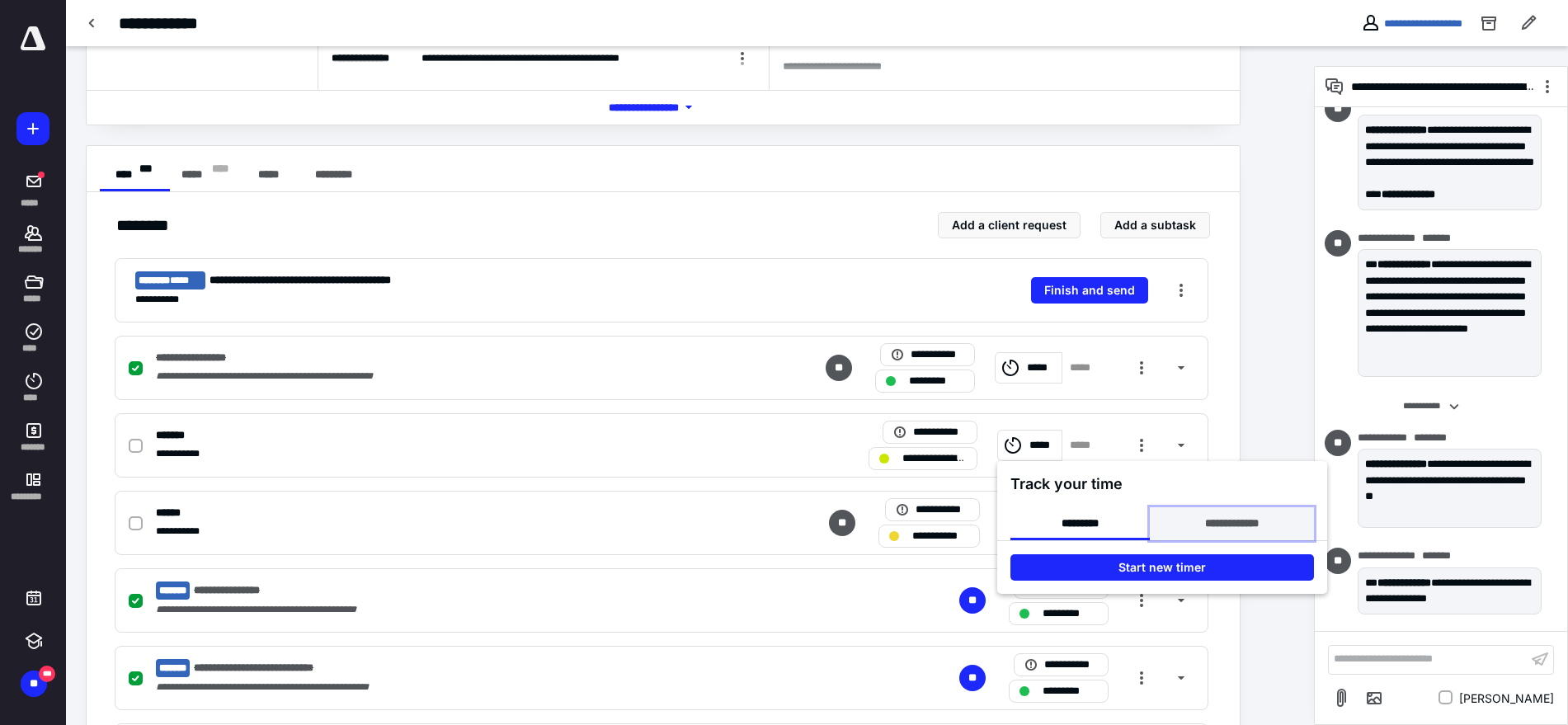 click on "**********" at bounding box center [1231, 524] 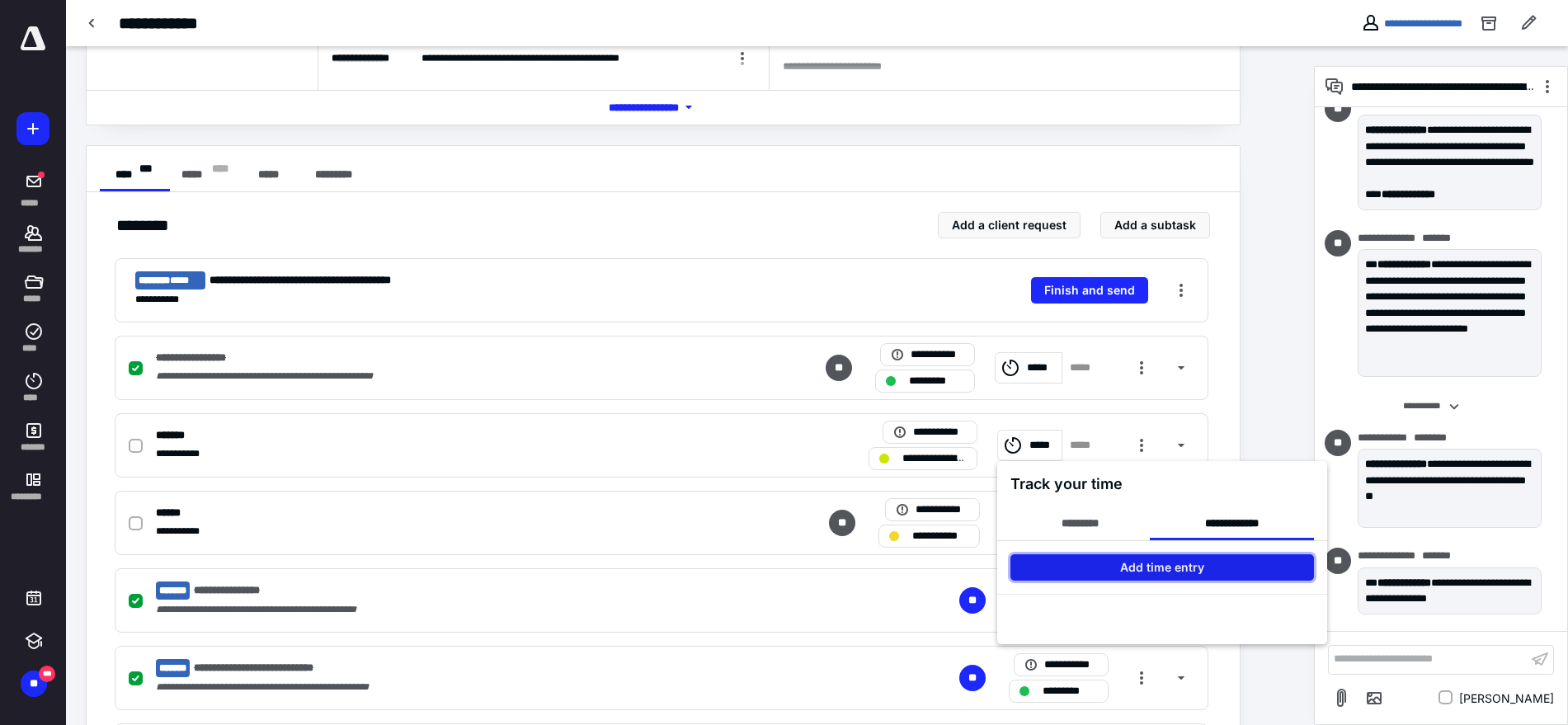 click on "Add time entry" at bounding box center [1162, 567] 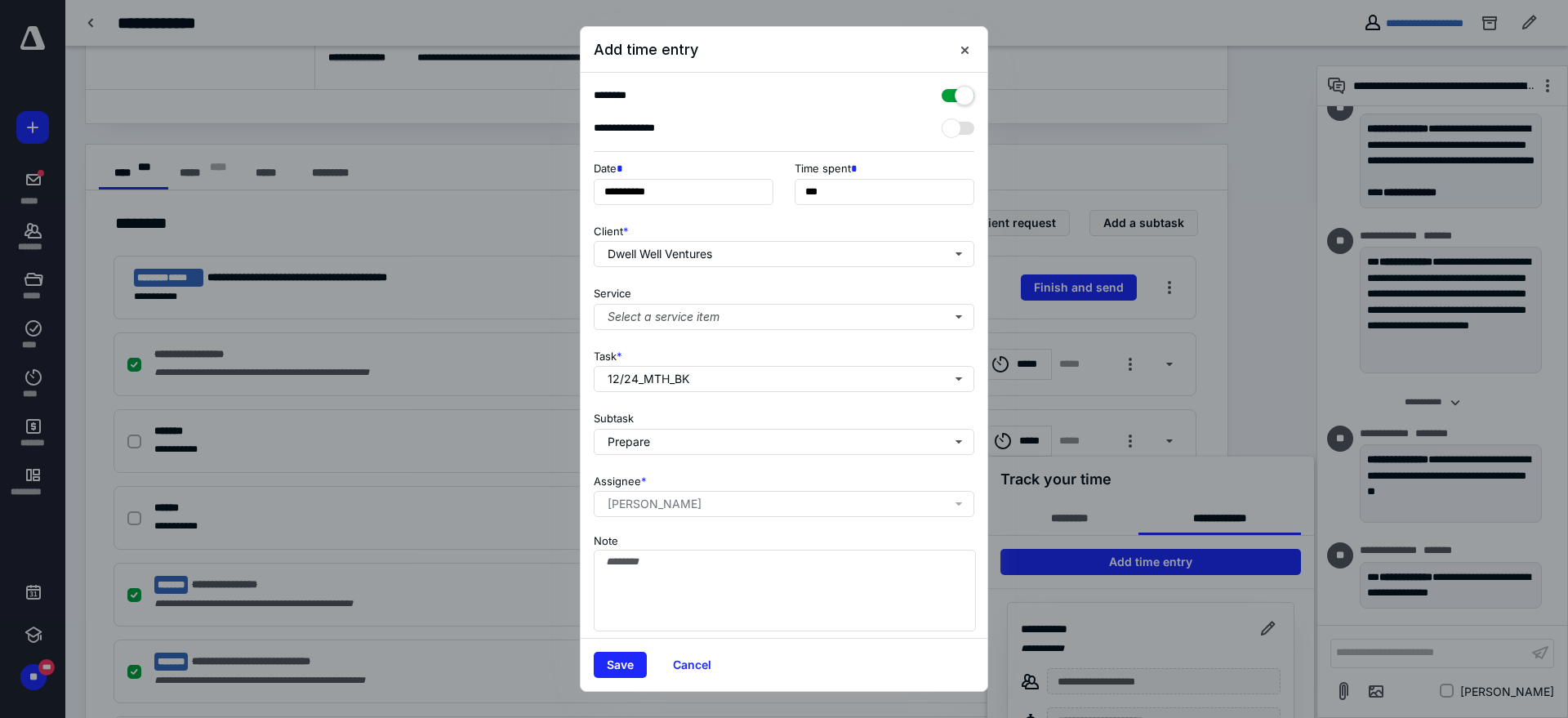click on "Note" at bounding box center (784, 581) 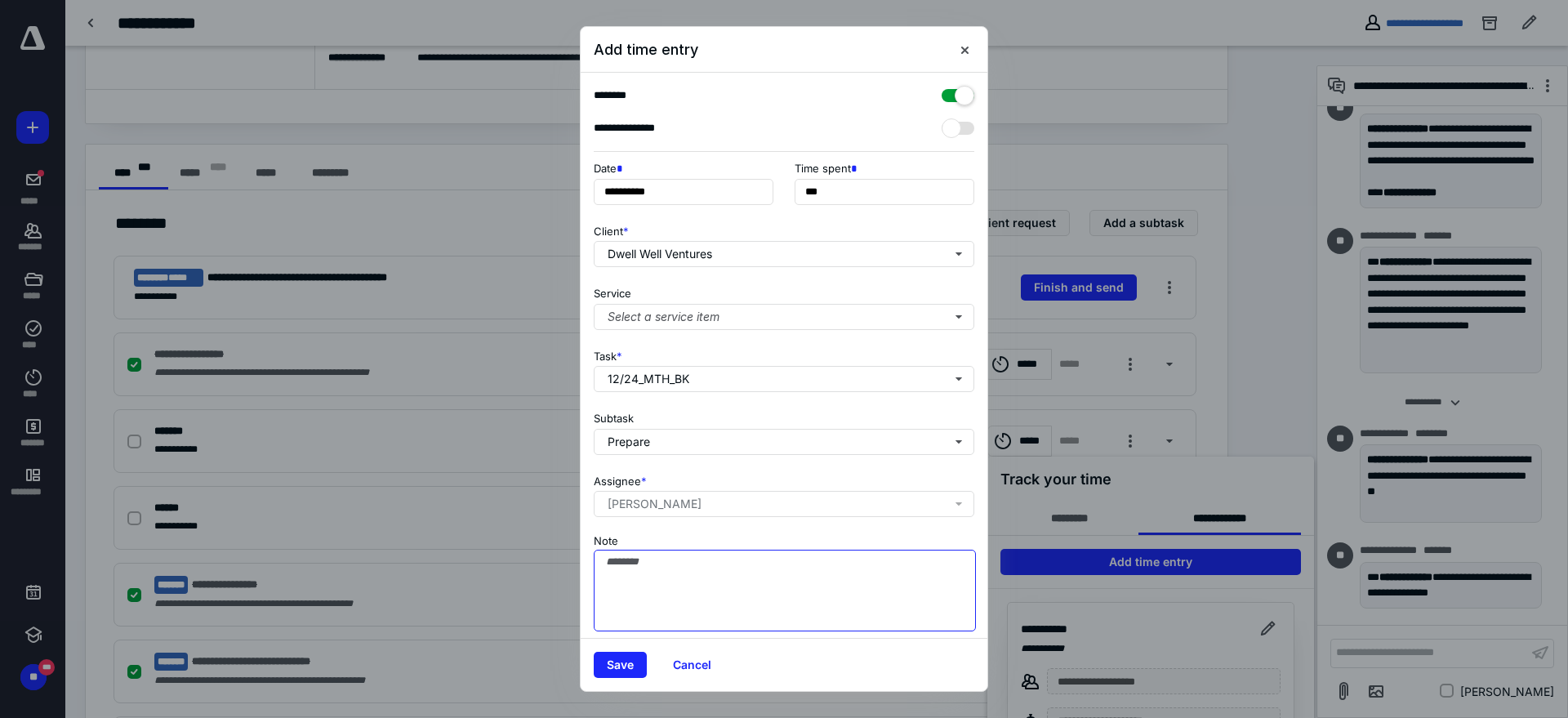 click on "Note" at bounding box center [785, 591] 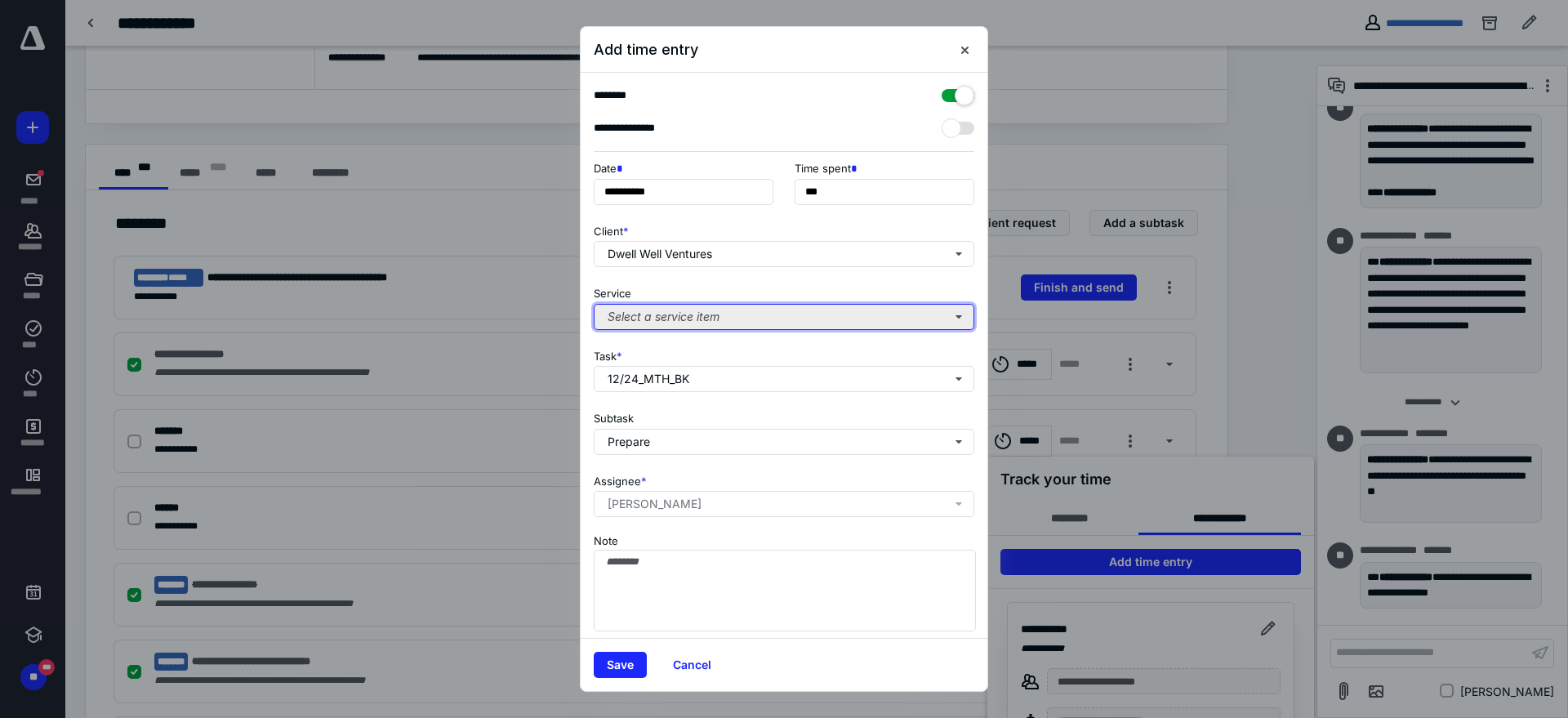 click on "Select a service item" at bounding box center [784, 317] 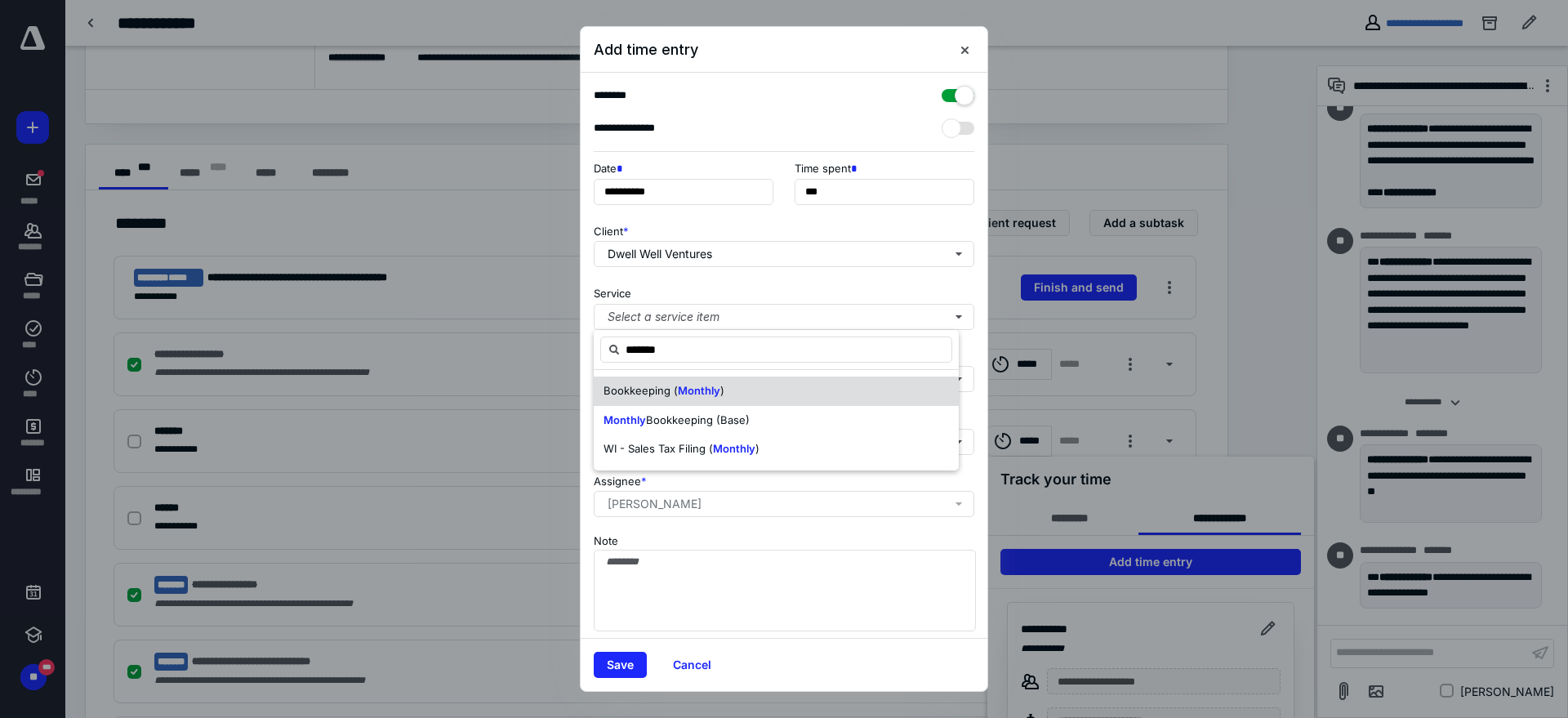 click on "Bookkeeping ( Monthly )" at bounding box center [776, 391] 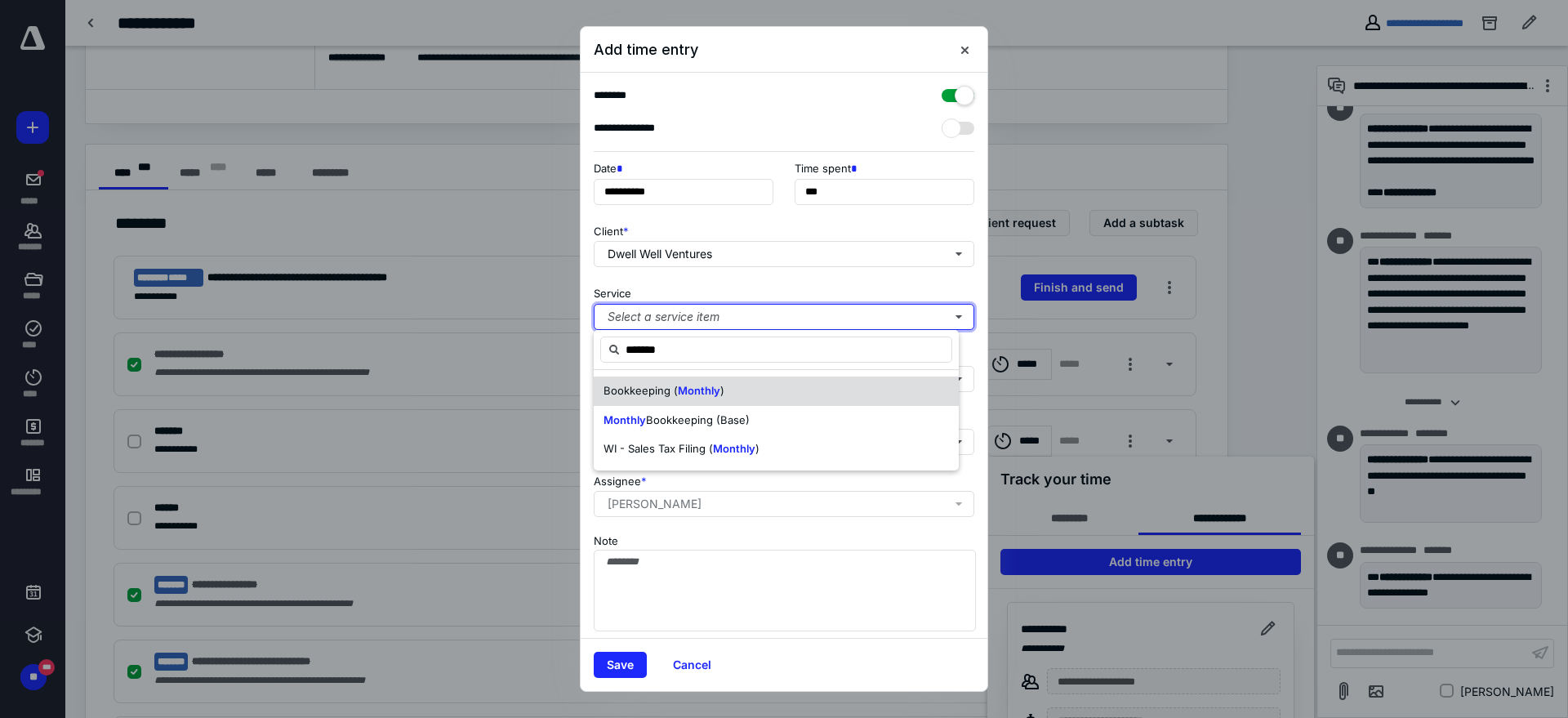 type 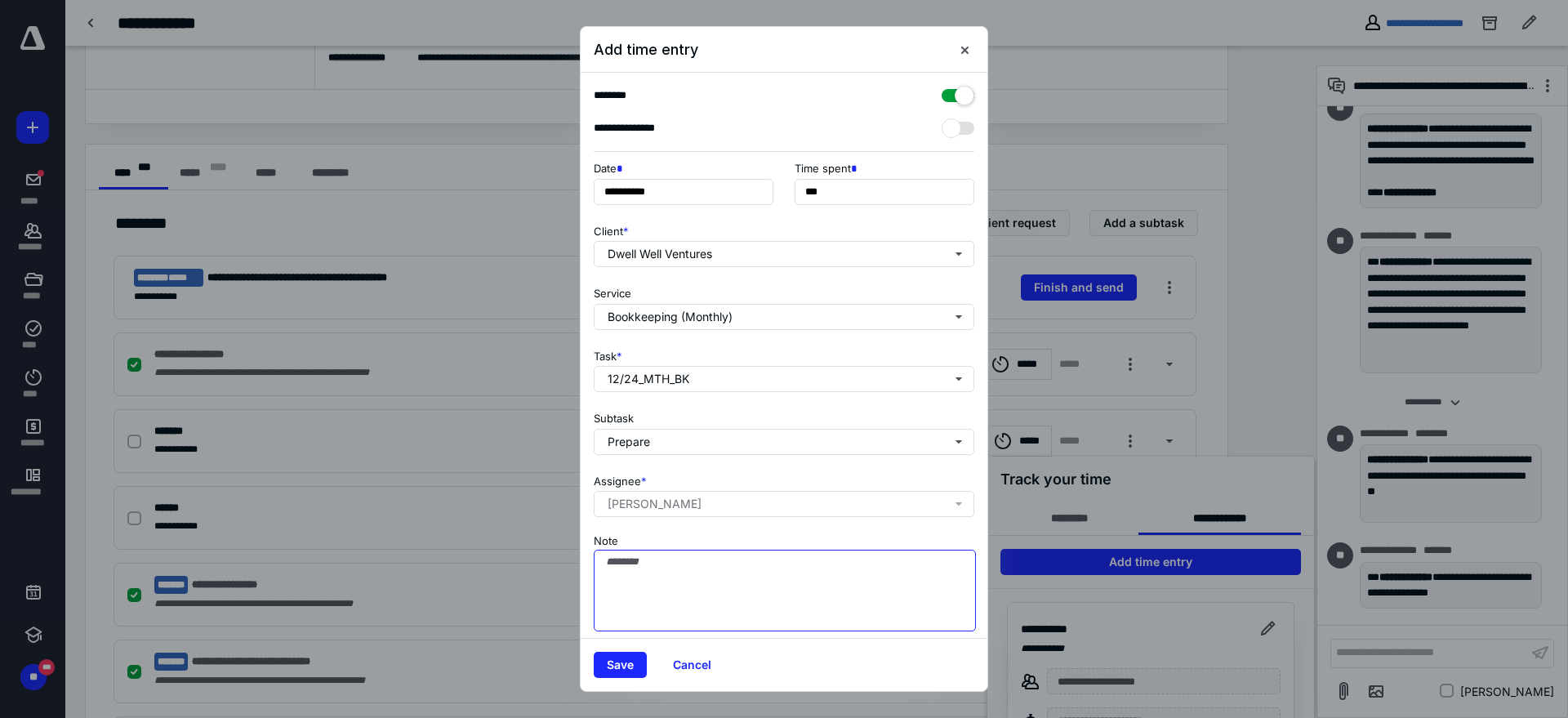 click on "Note" at bounding box center (785, 591) 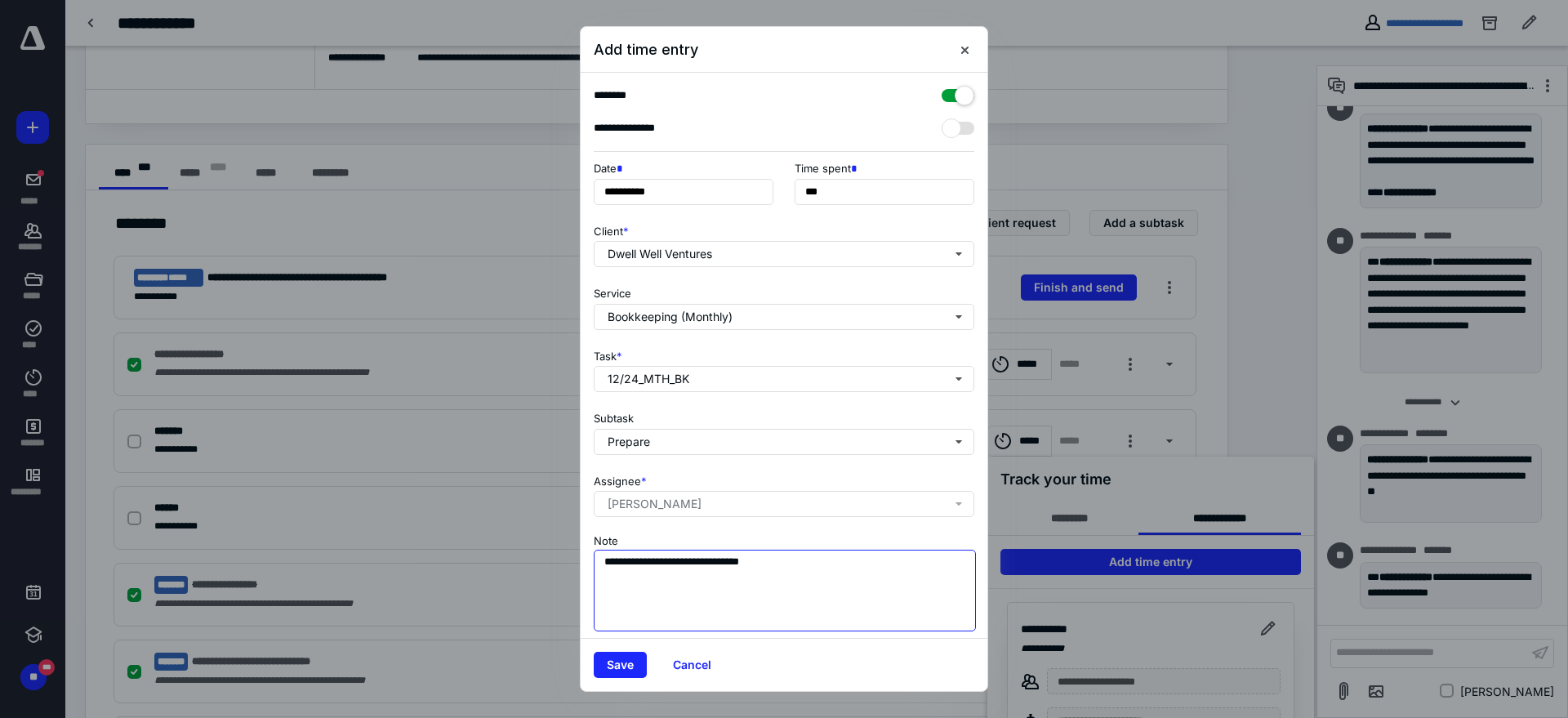 drag, startPoint x: 829, startPoint y: 561, endPoint x: 662, endPoint y: 561, distance: 167 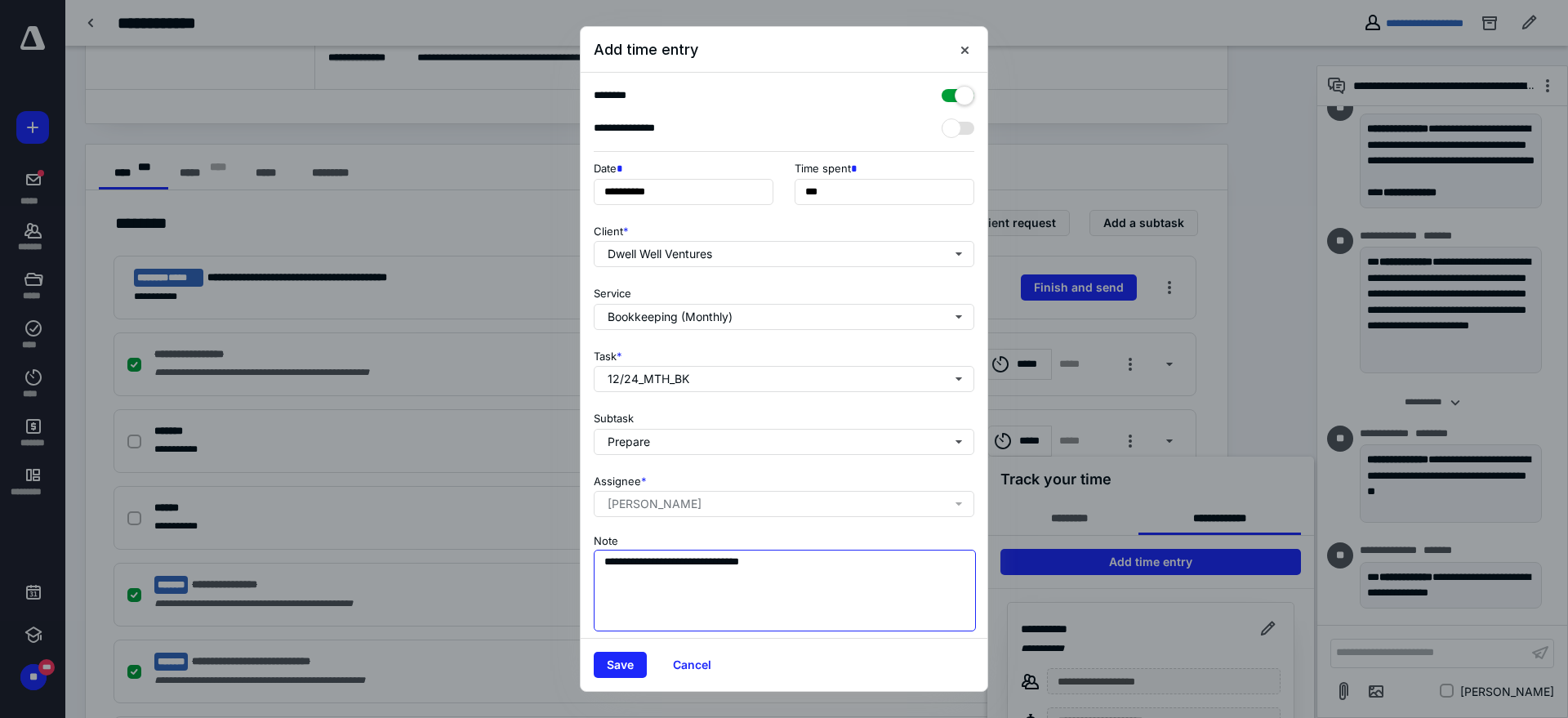 click on "**********" at bounding box center (785, 591) 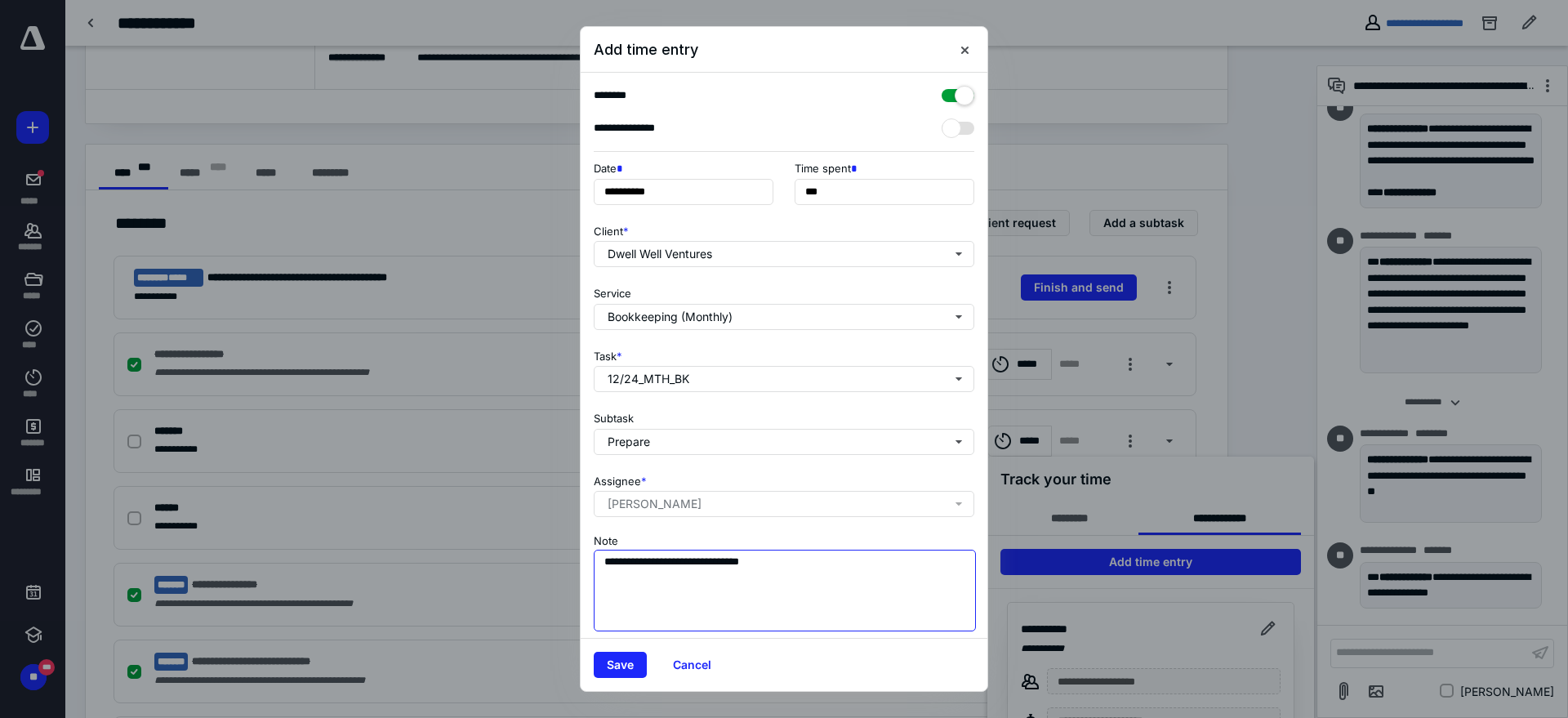 type on "**********" 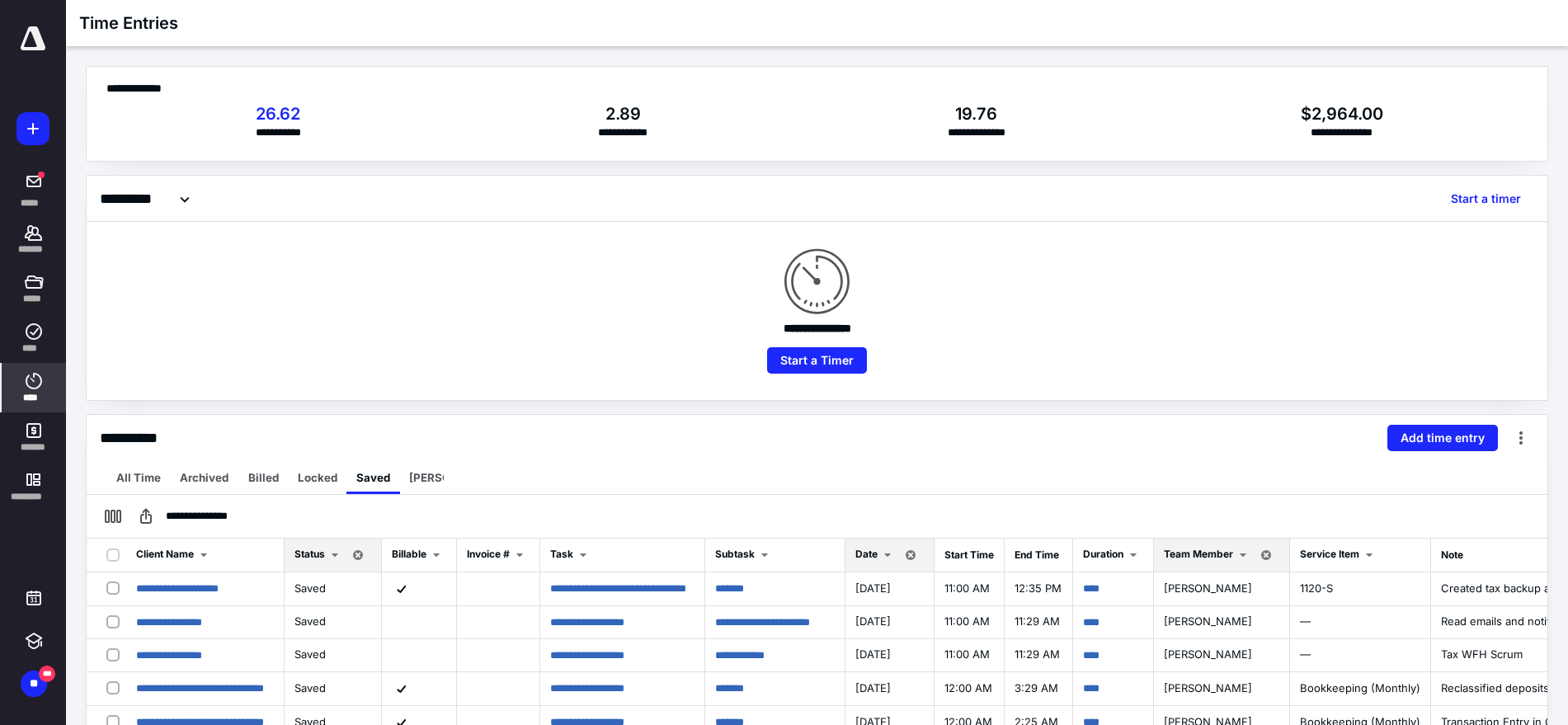 scroll, scrollTop: 0, scrollLeft: 0, axis: both 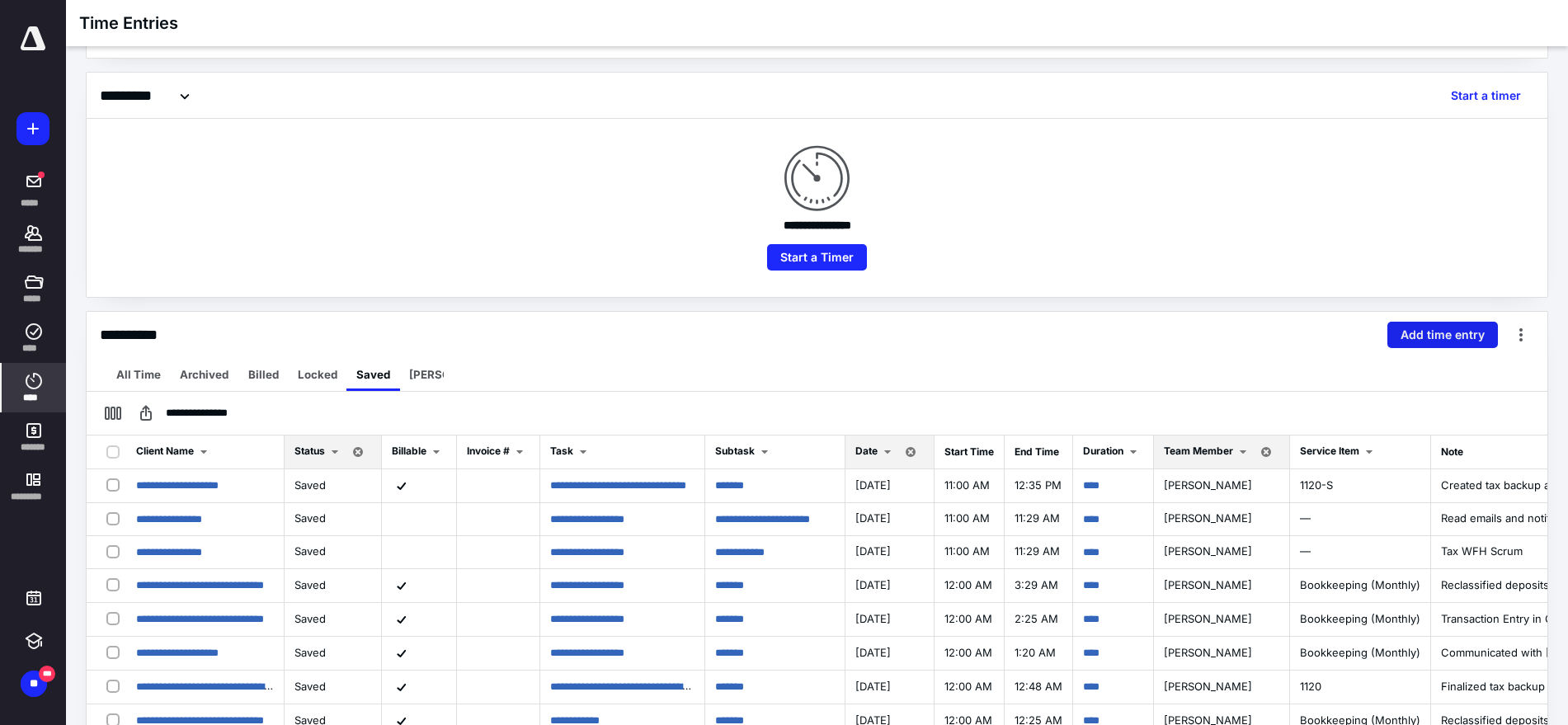 click on "Add time entry" at bounding box center (1443, 335) 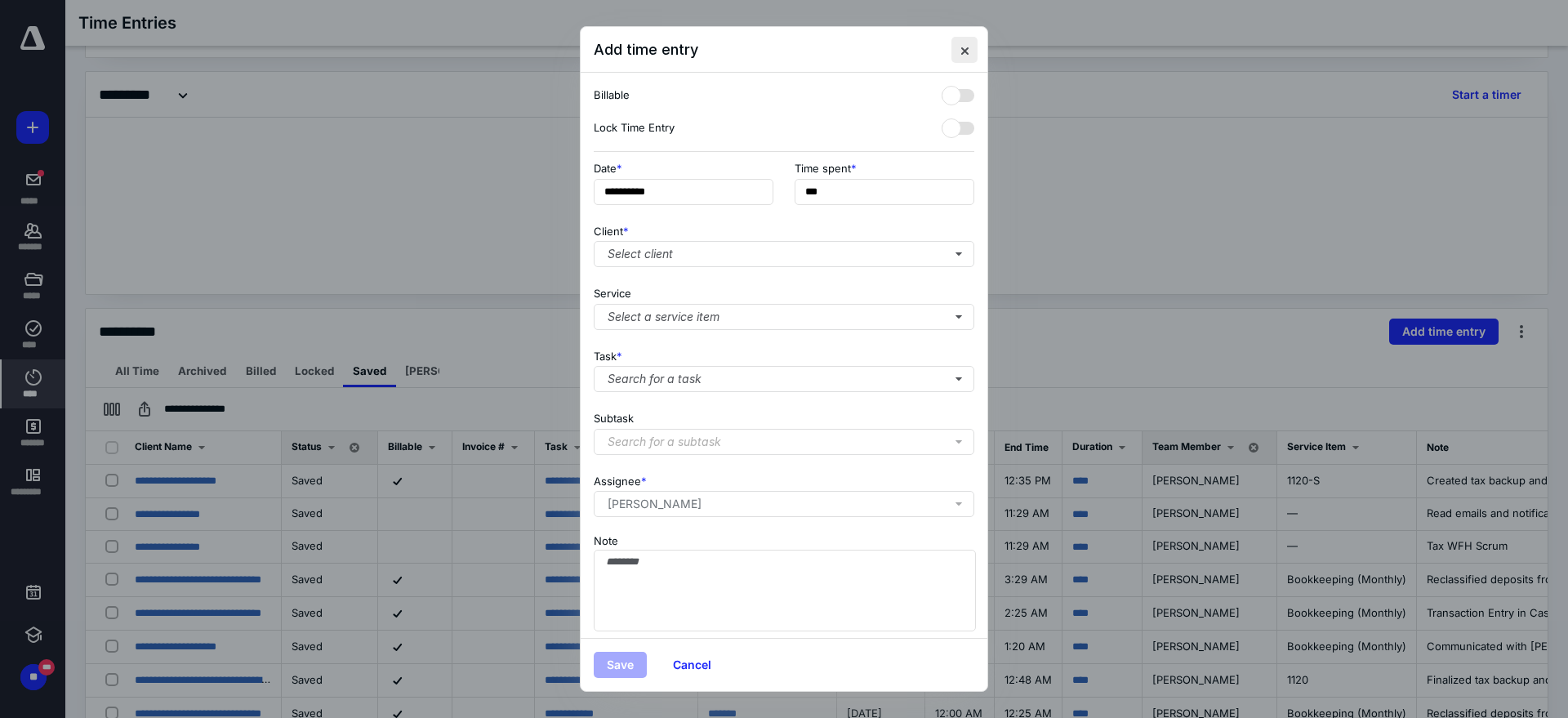 click at bounding box center (964, 50) 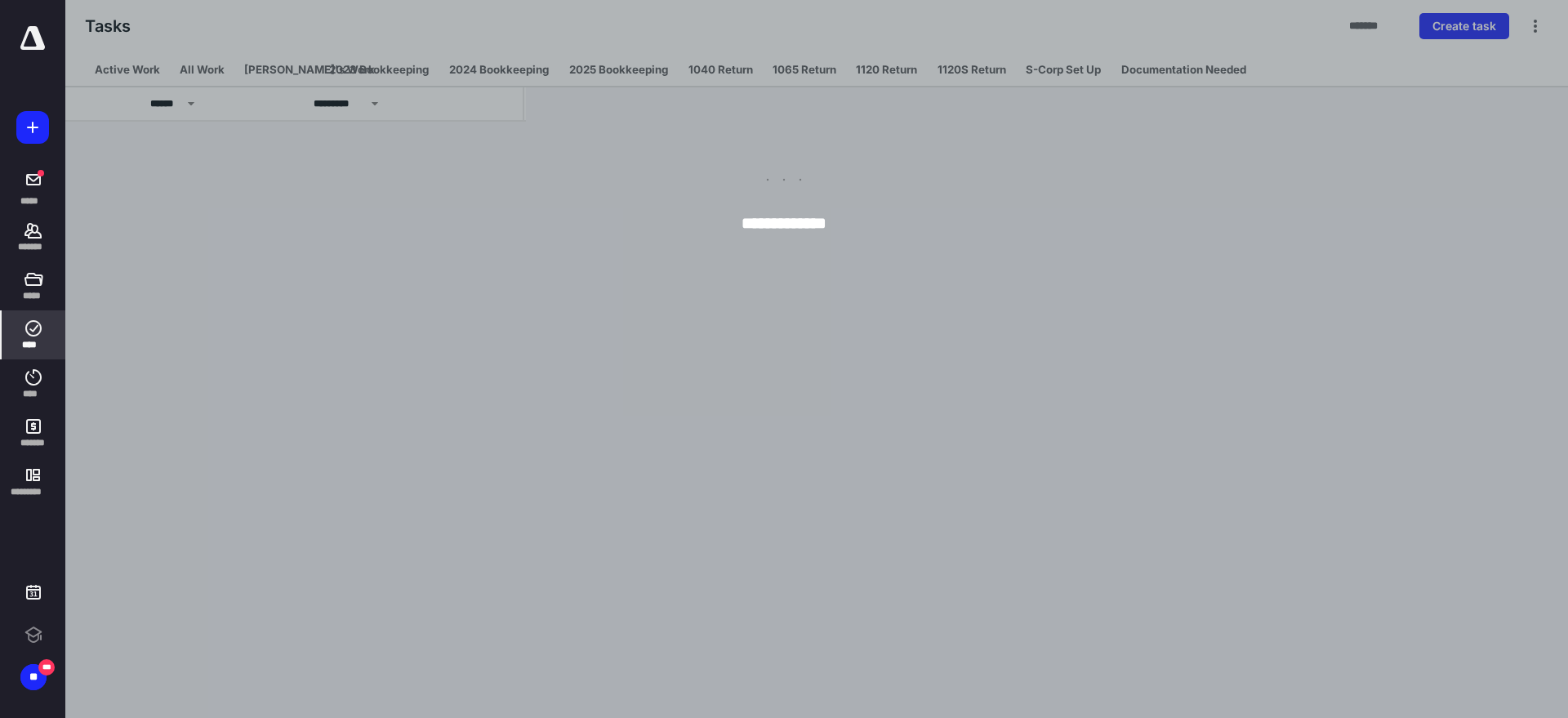 scroll, scrollTop: 0, scrollLeft: 0, axis: both 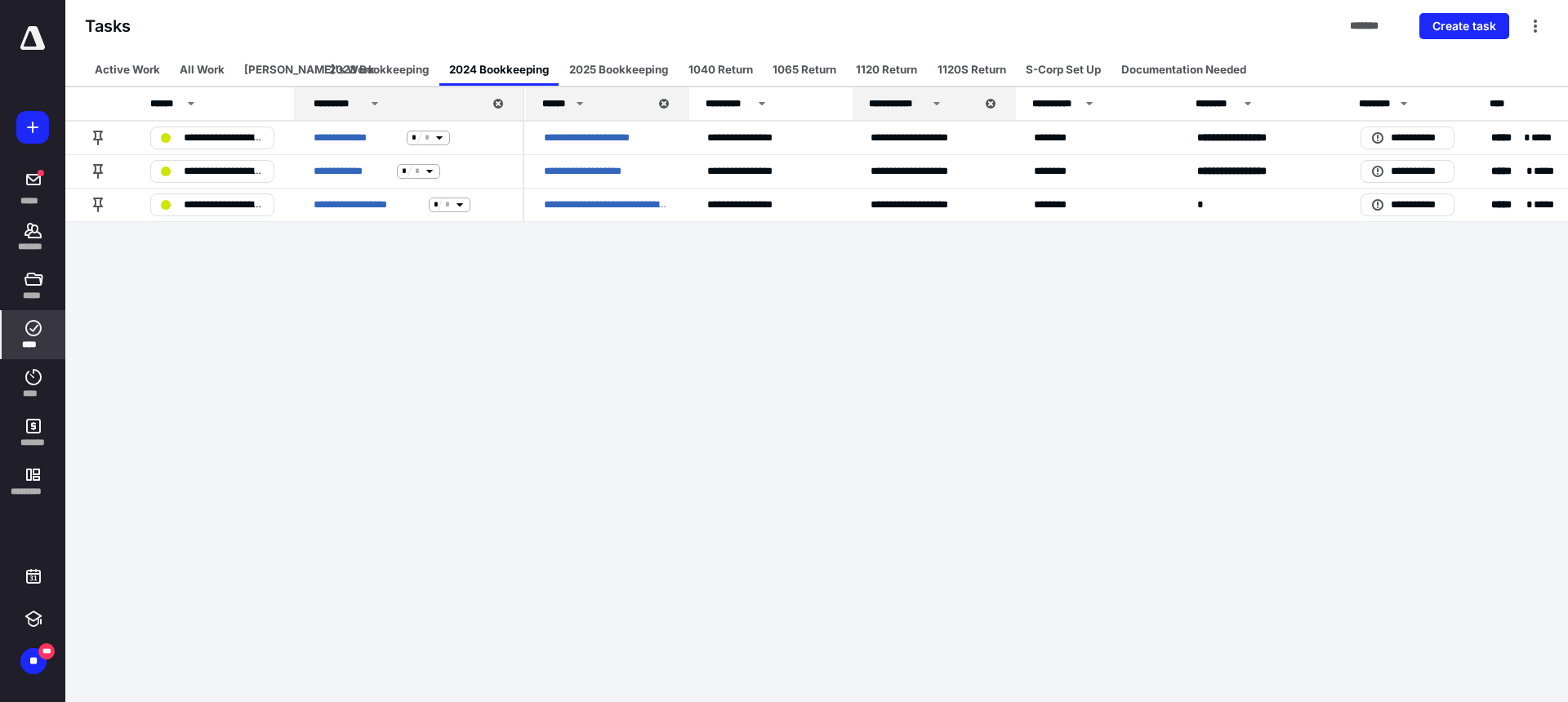 click on "**********" at bounding box center (784, 351) 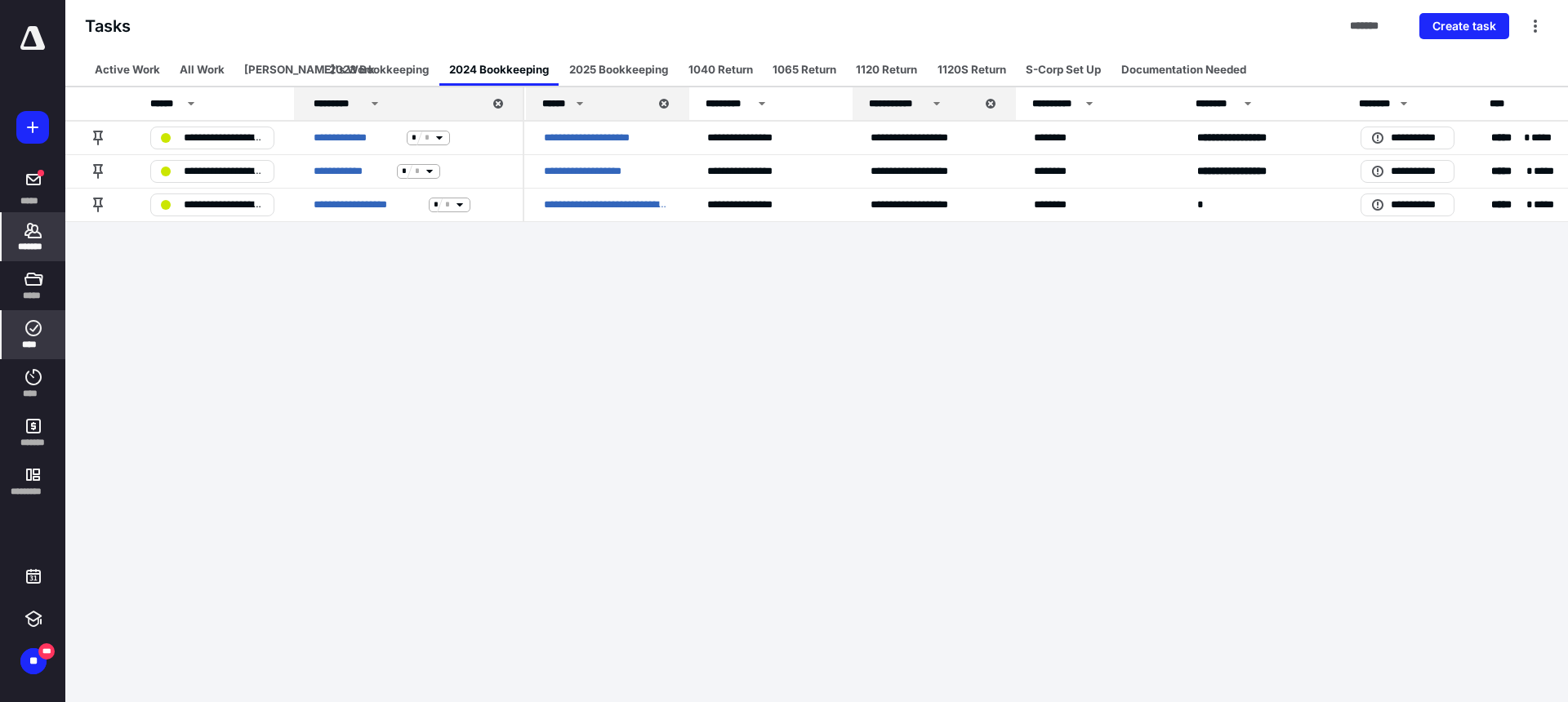 click on "*******" at bounding box center (33, 237) 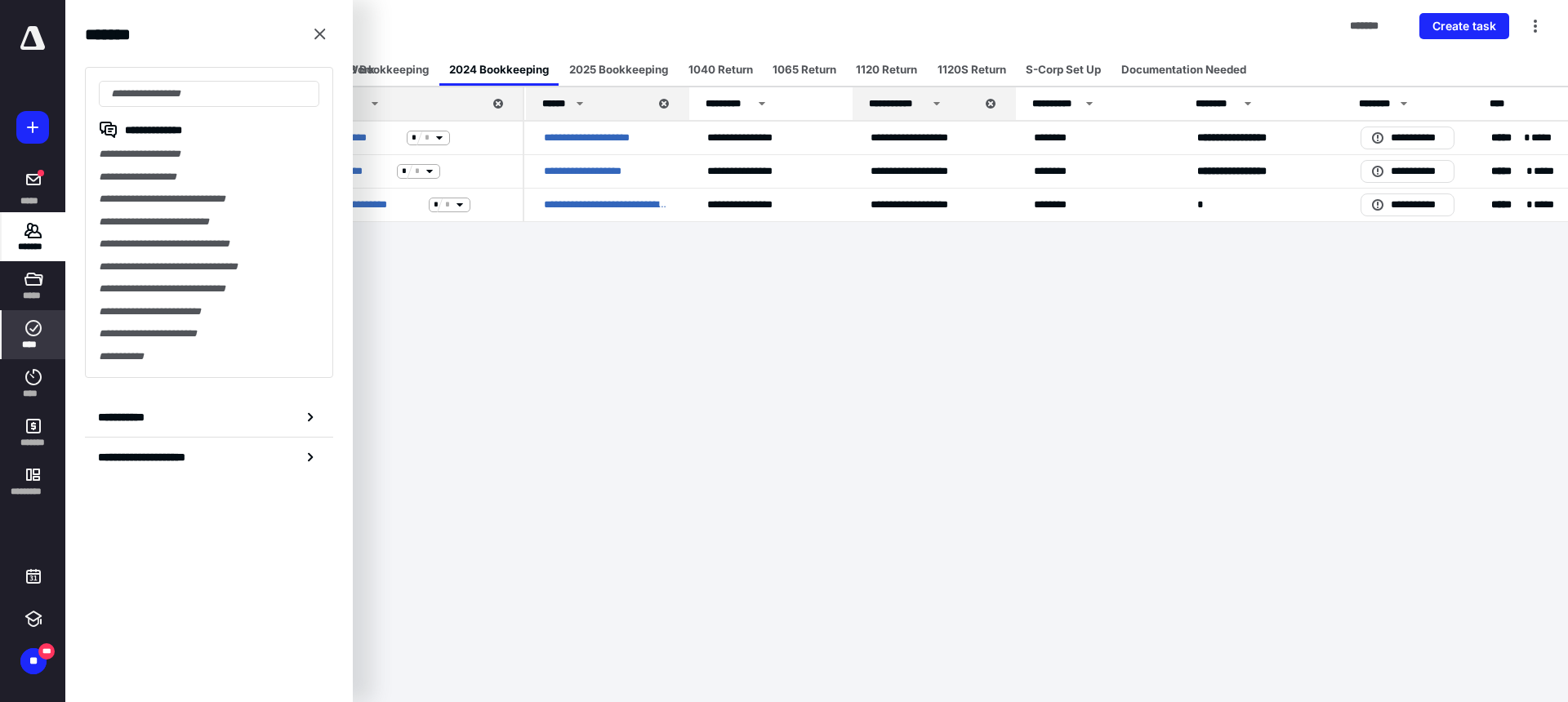 click on "*******" at bounding box center [33, 247] 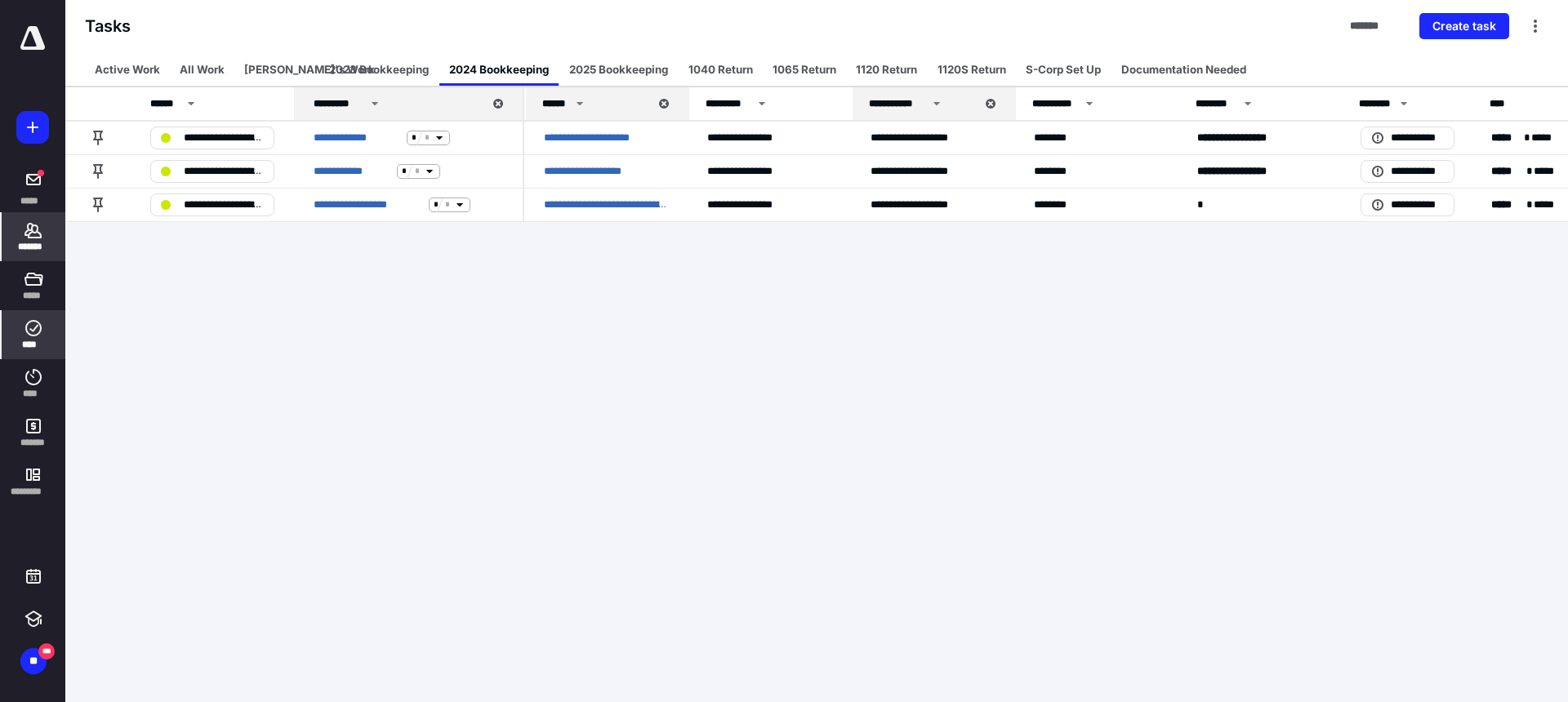 click on "*******" at bounding box center (33, 237) 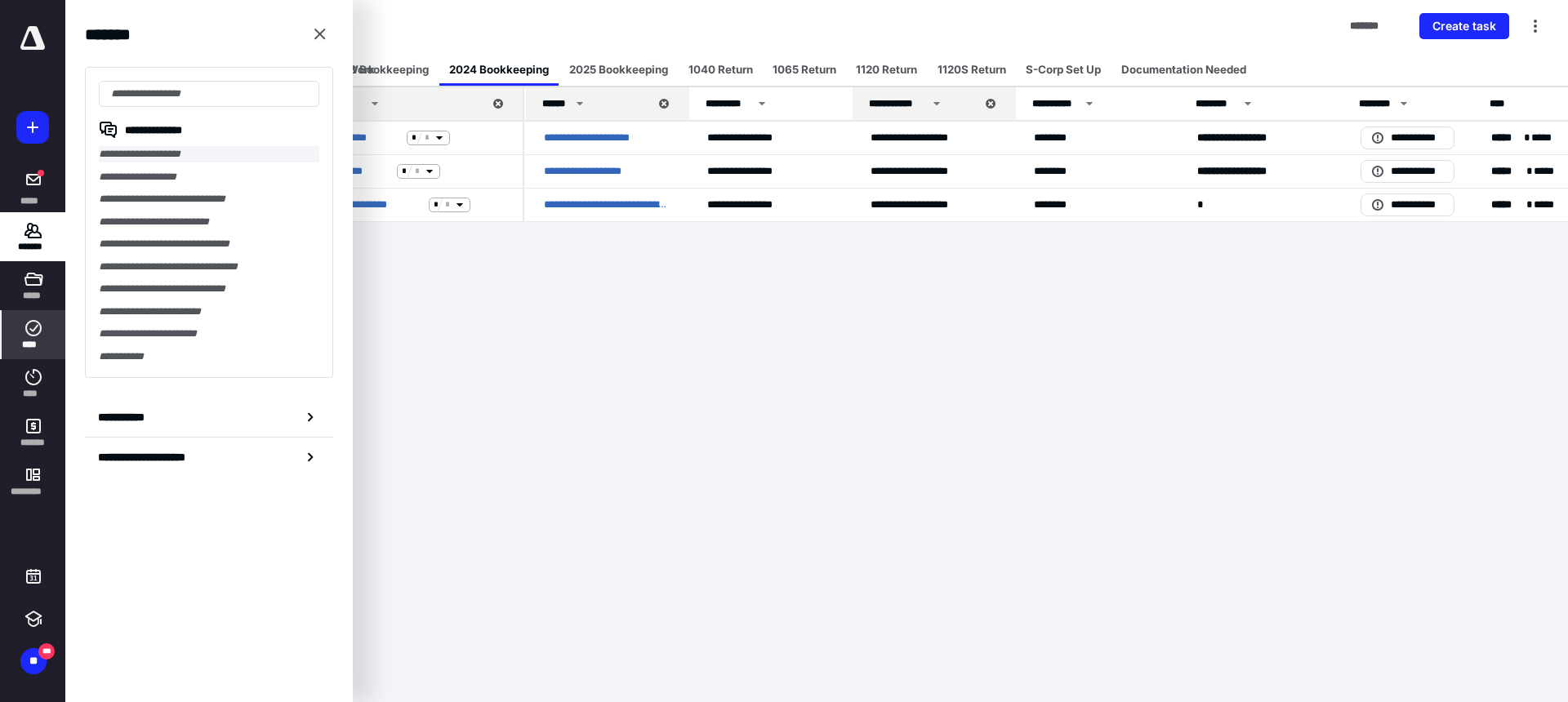 click on "**********" at bounding box center (209, 154) 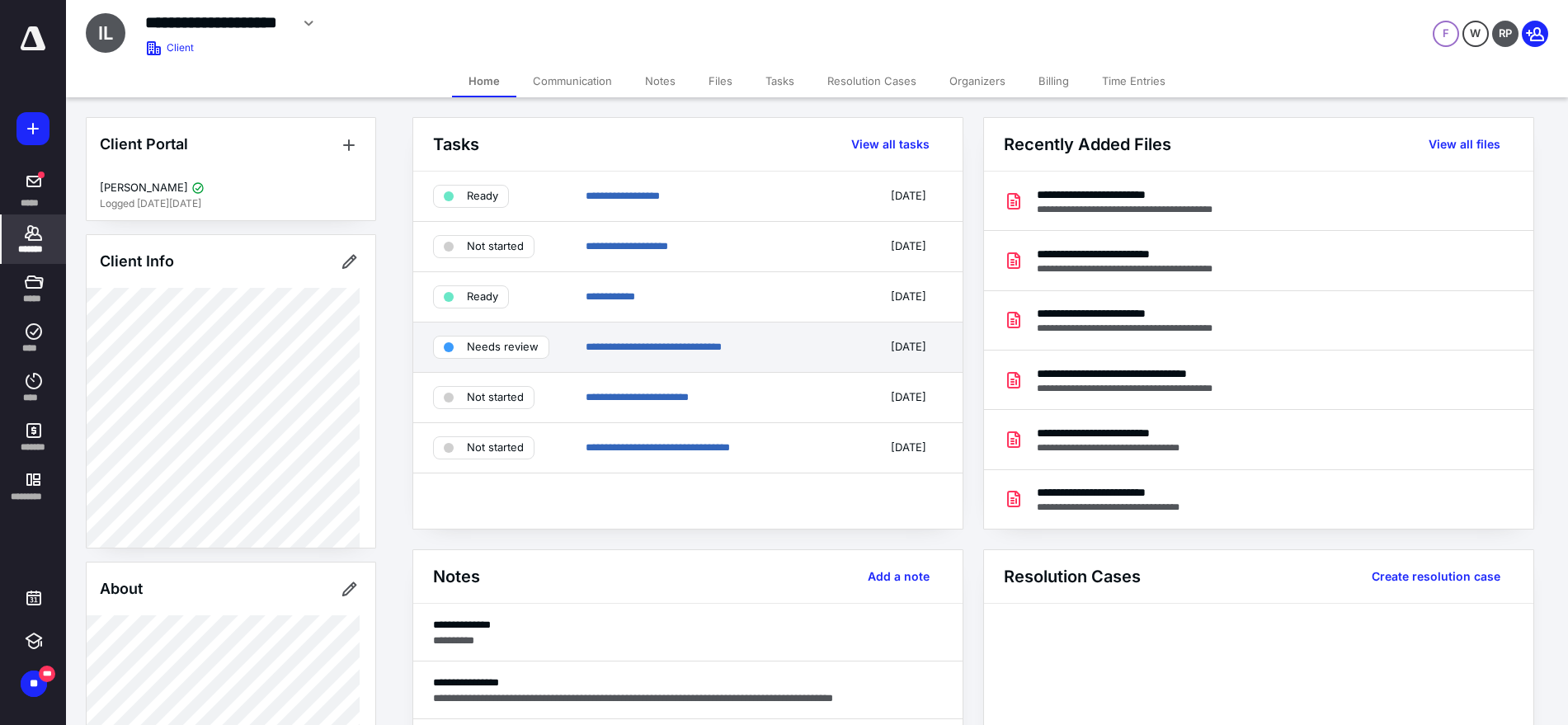 click on "**********" at bounding box center (722, 347) 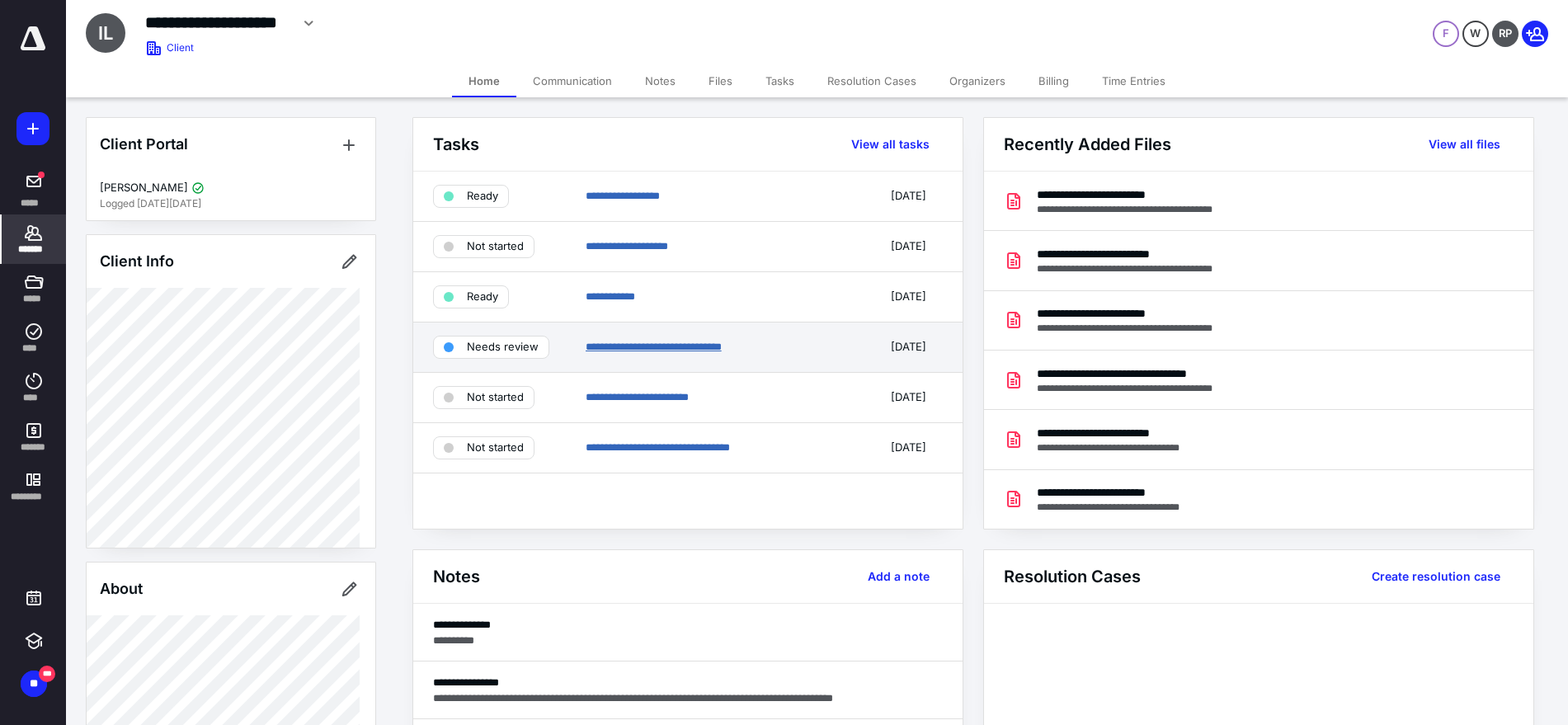 click on "**********" at bounding box center [653, 346] 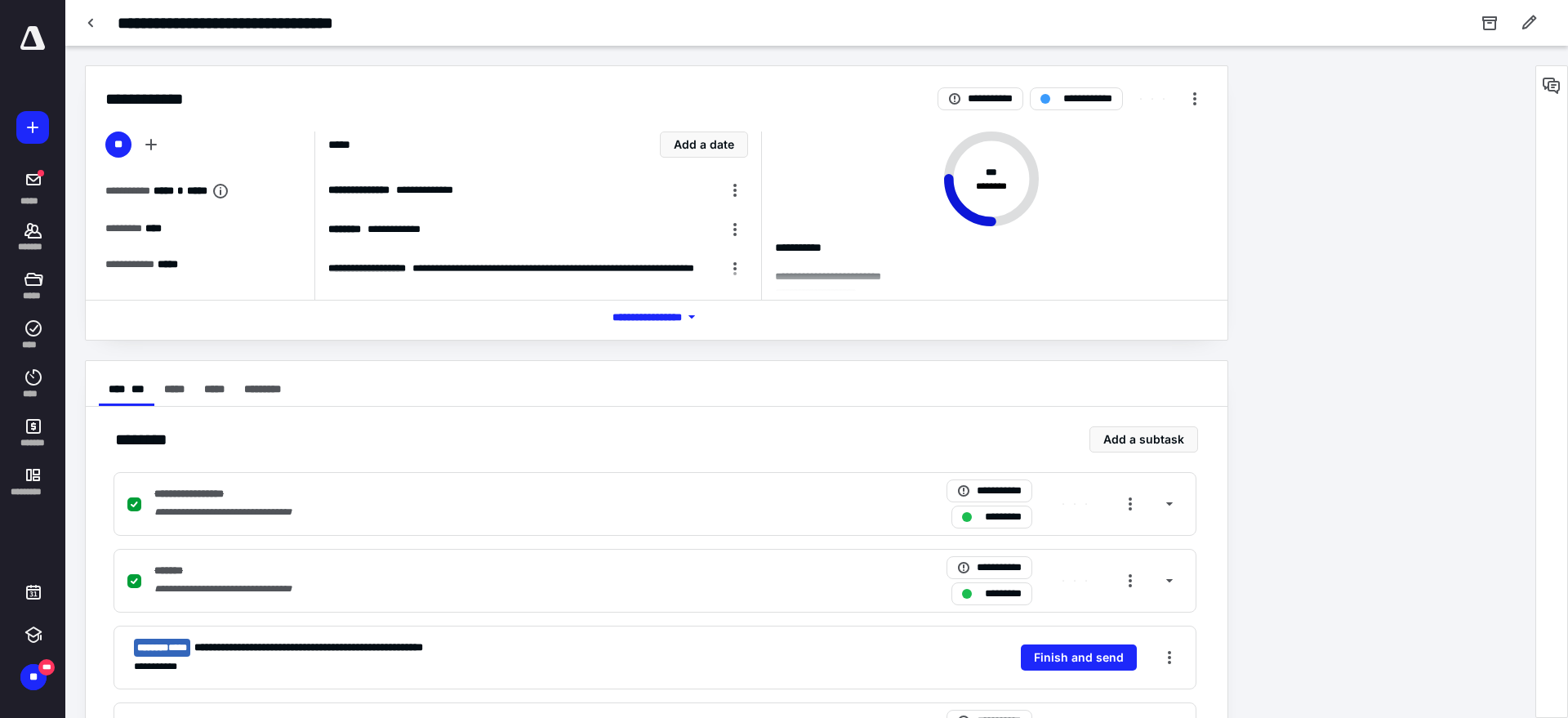 click on "**********" at bounding box center [655, 504] 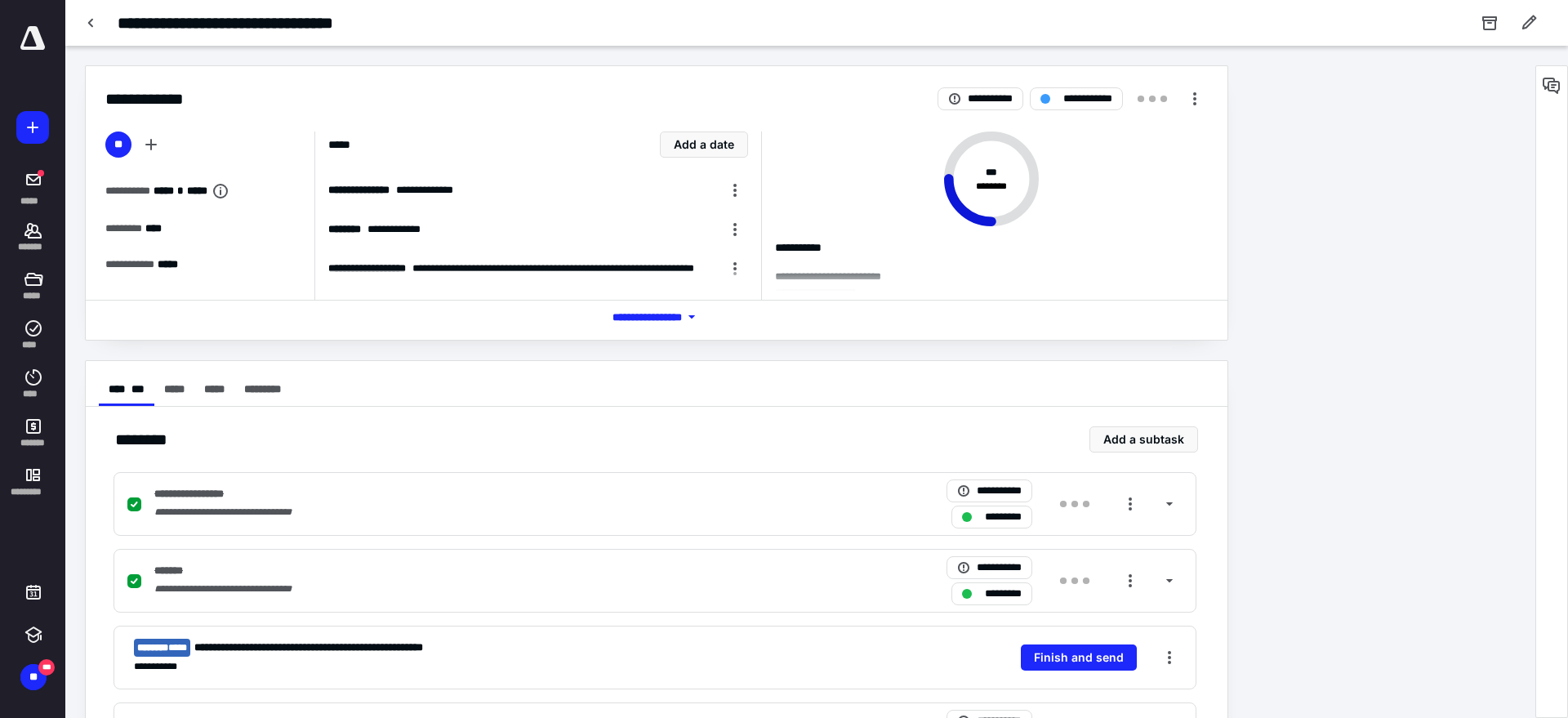 click on "**********" at bounding box center [800, 579] 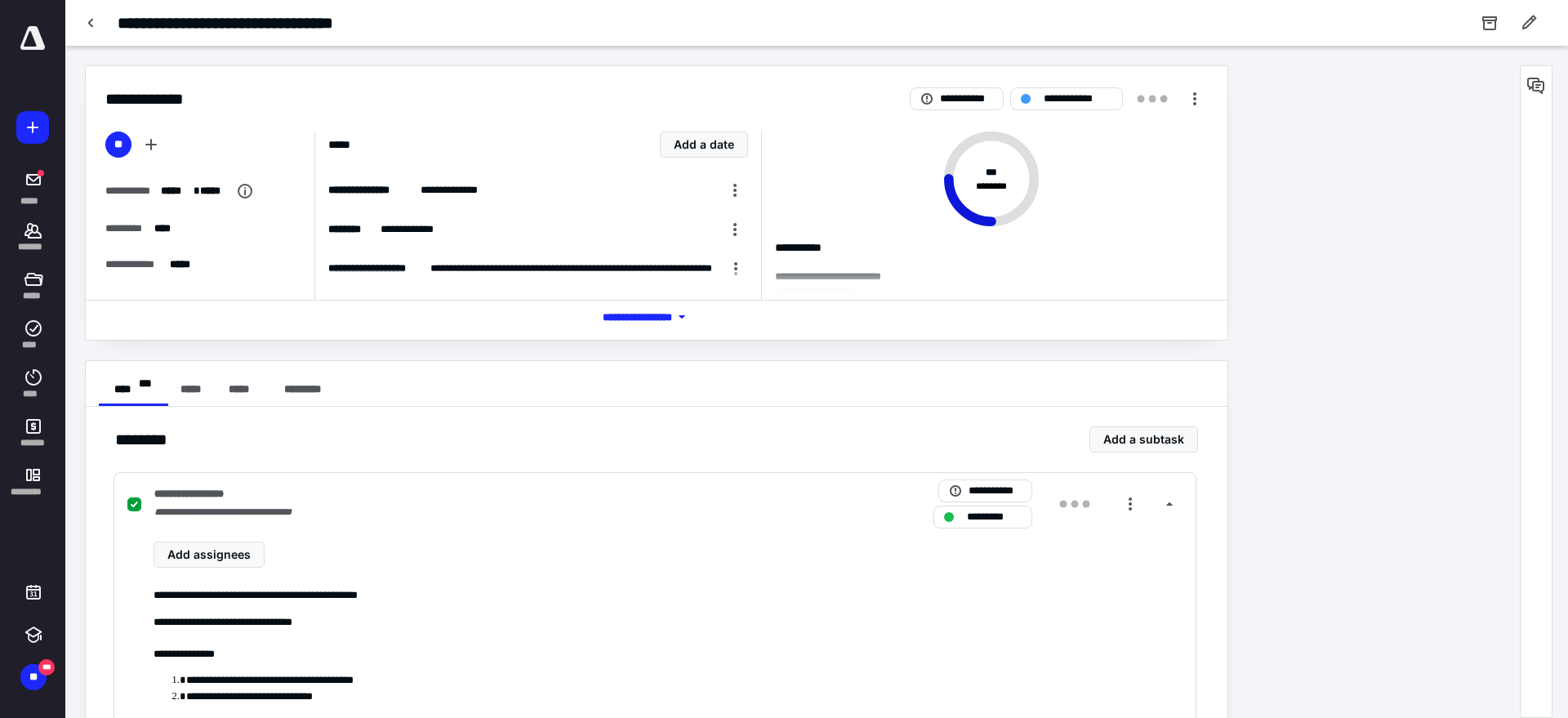 click on "**********" at bounding box center (655, 681) 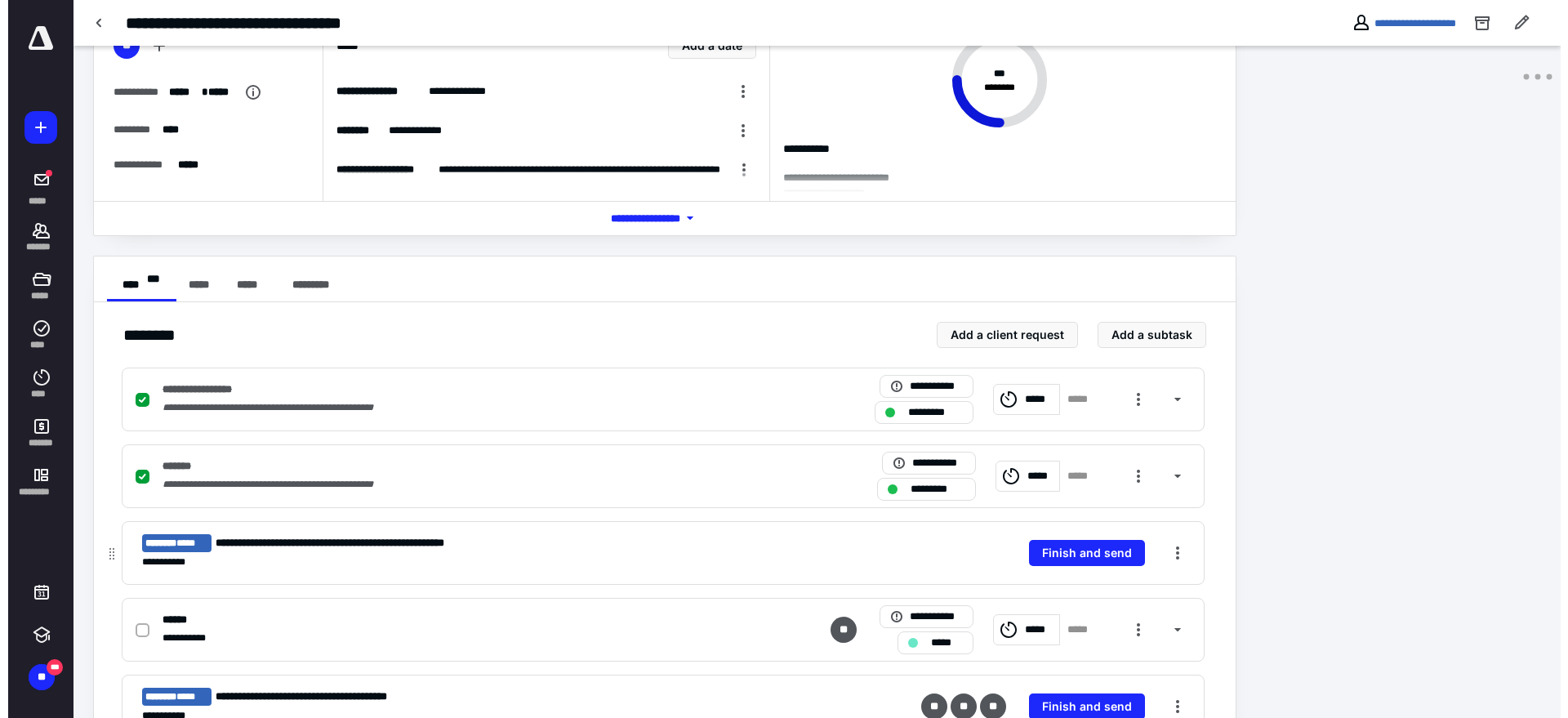 scroll, scrollTop: 395, scrollLeft: 0, axis: vertical 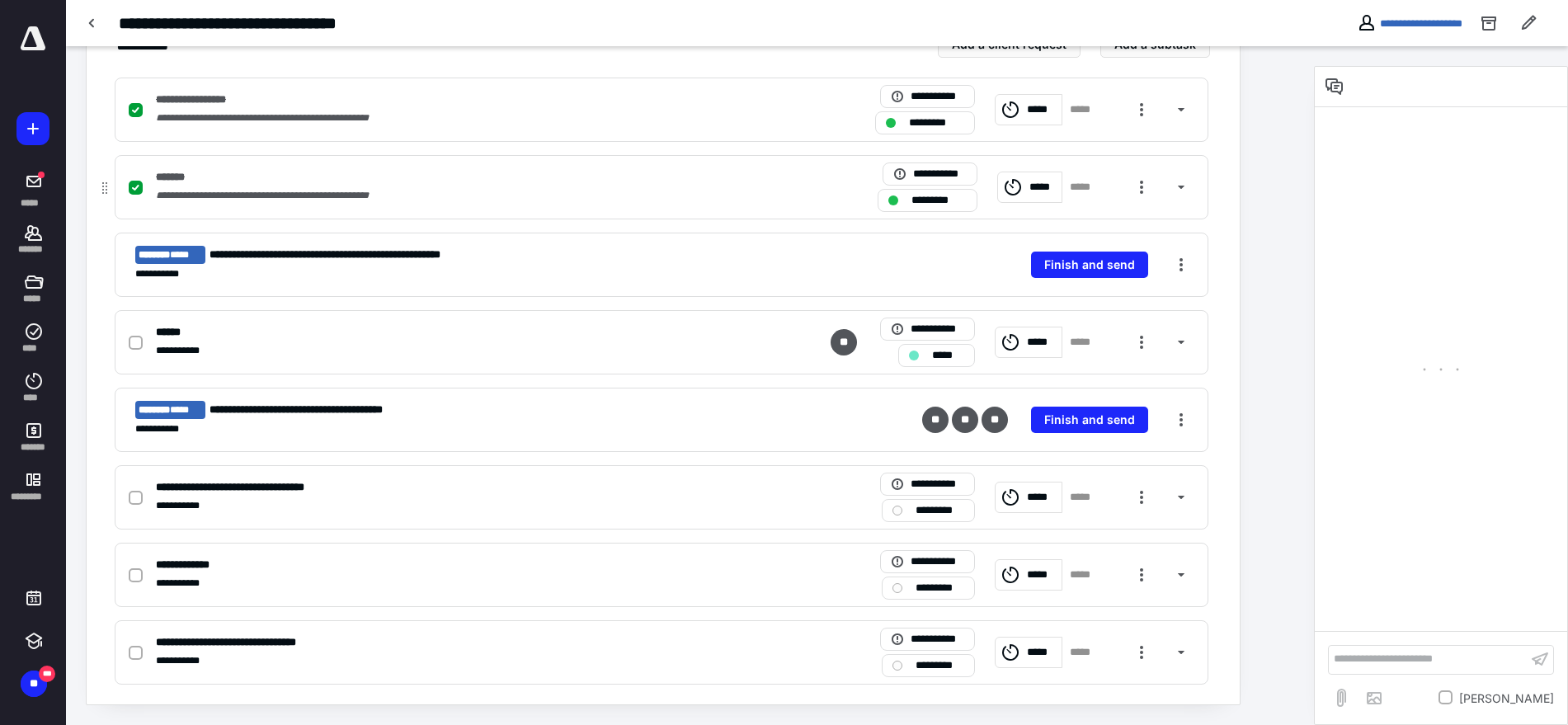 click on "*****" at bounding box center (1043, 187) 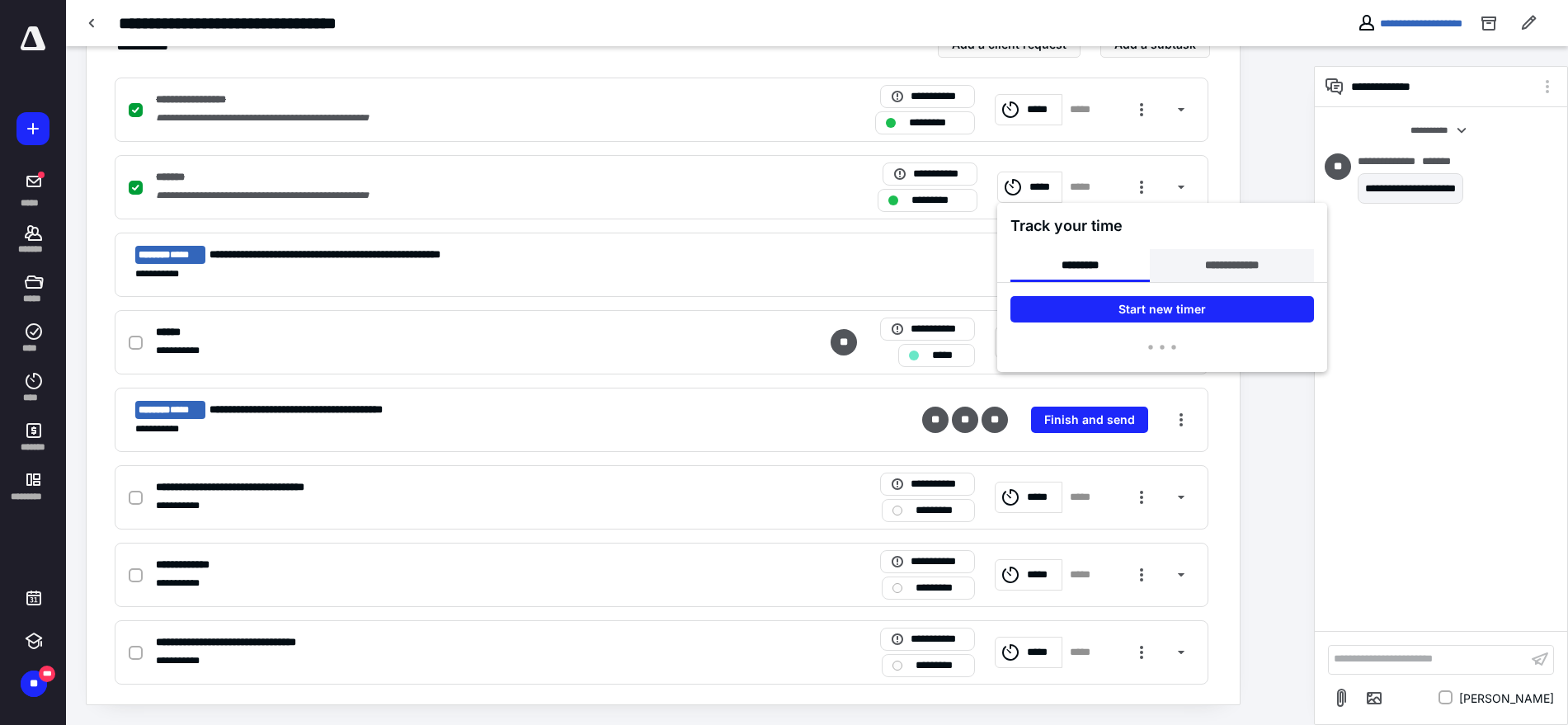 click on "**********" at bounding box center [1231, 266] 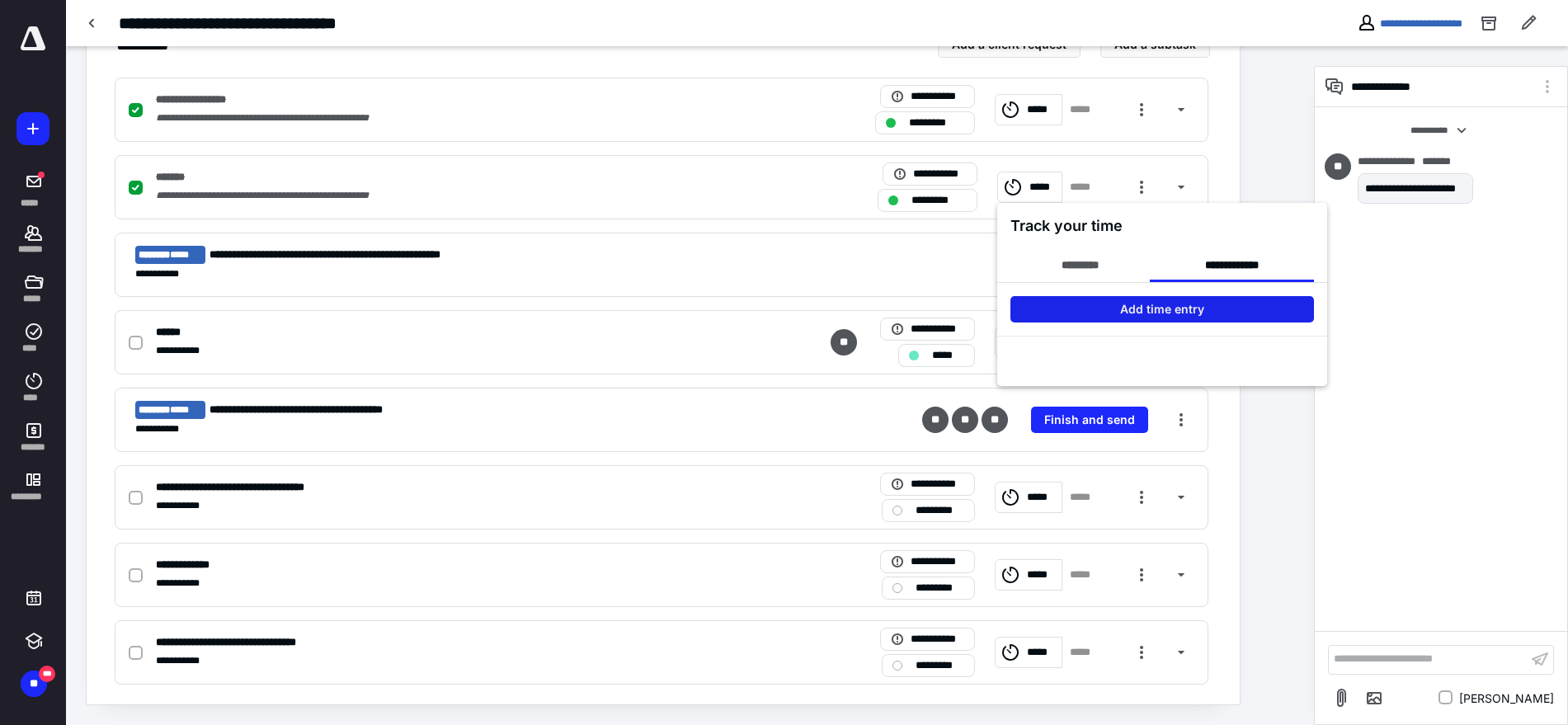 click on "Add time entry" at bounding box center (1162, 309) 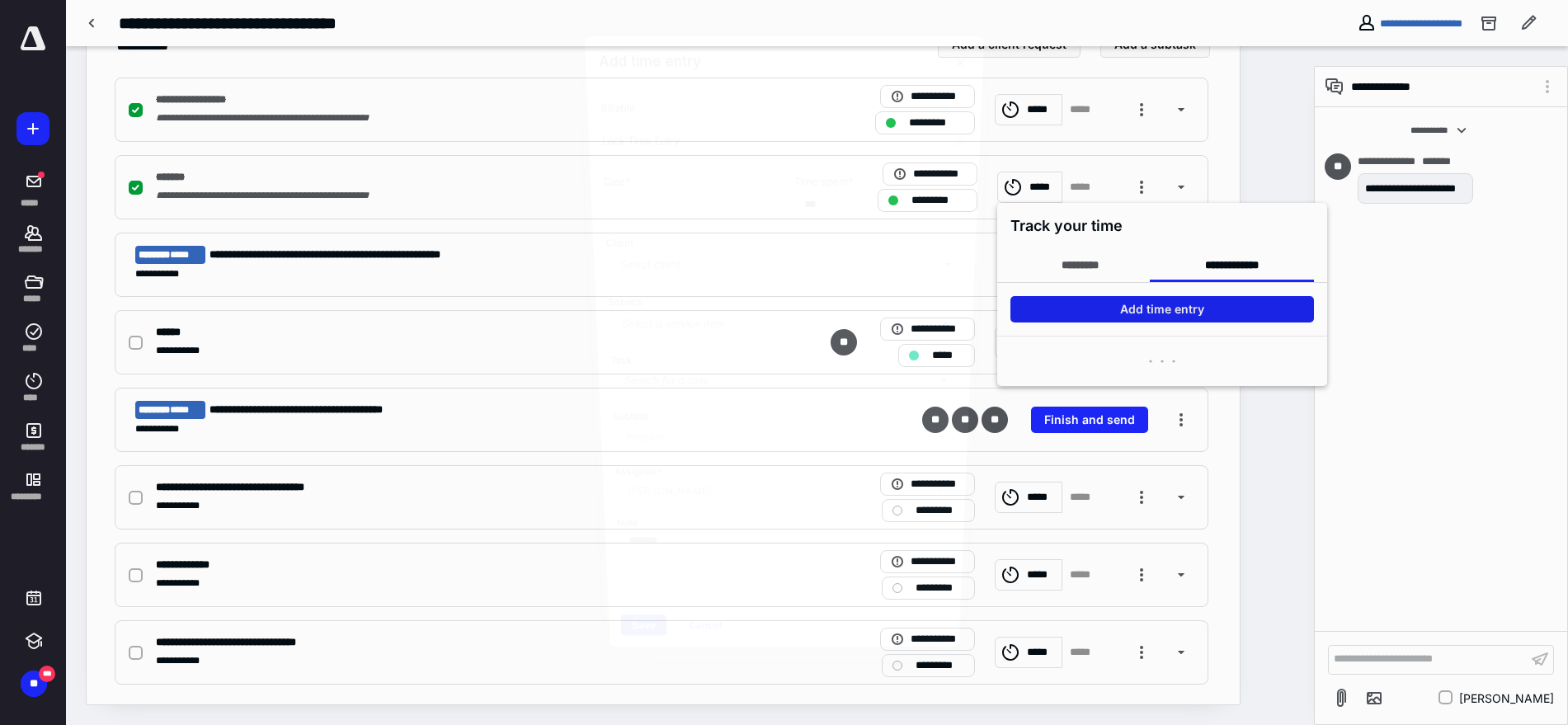 type on "**********" 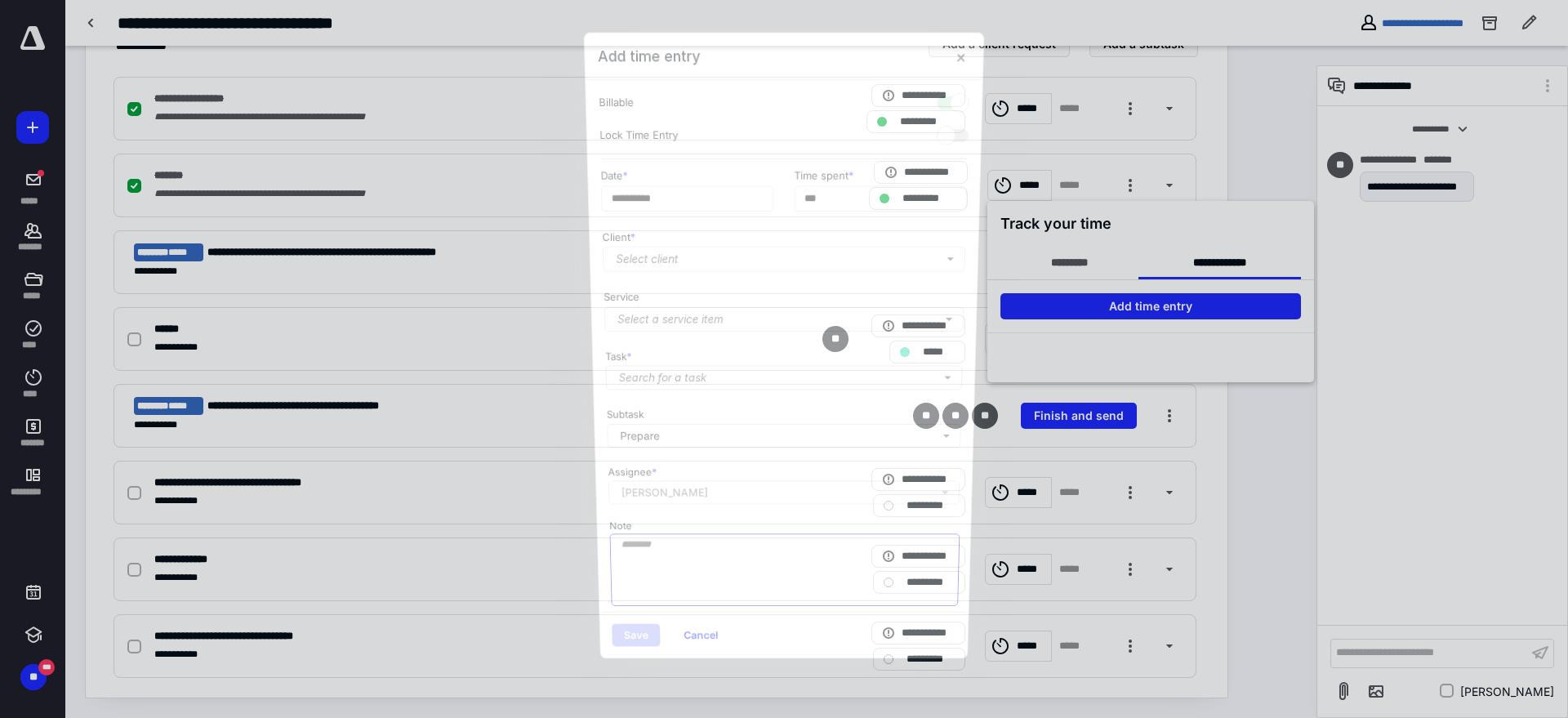 click on "Note" at bounding box center (785, 569) 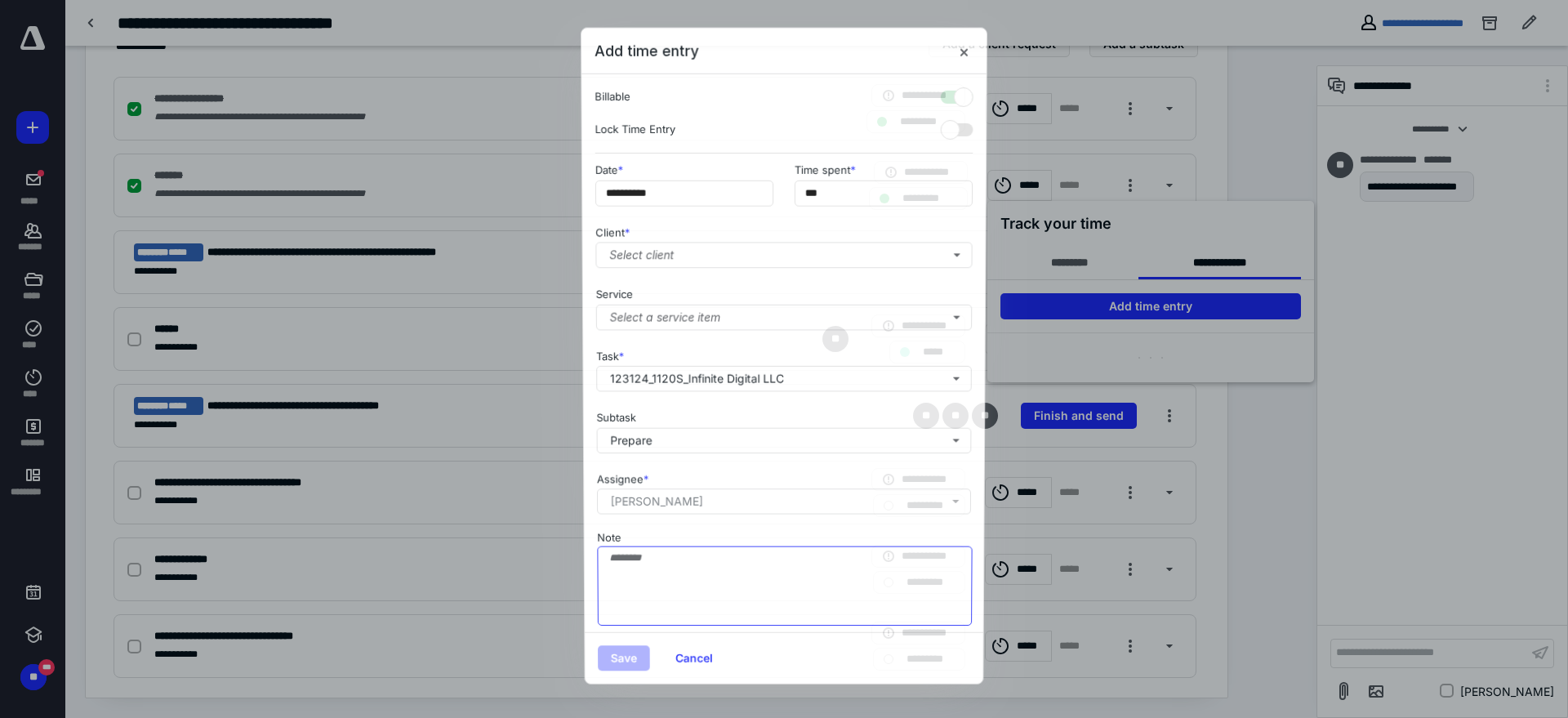 click on "Note" at bounding box center [784, 585] 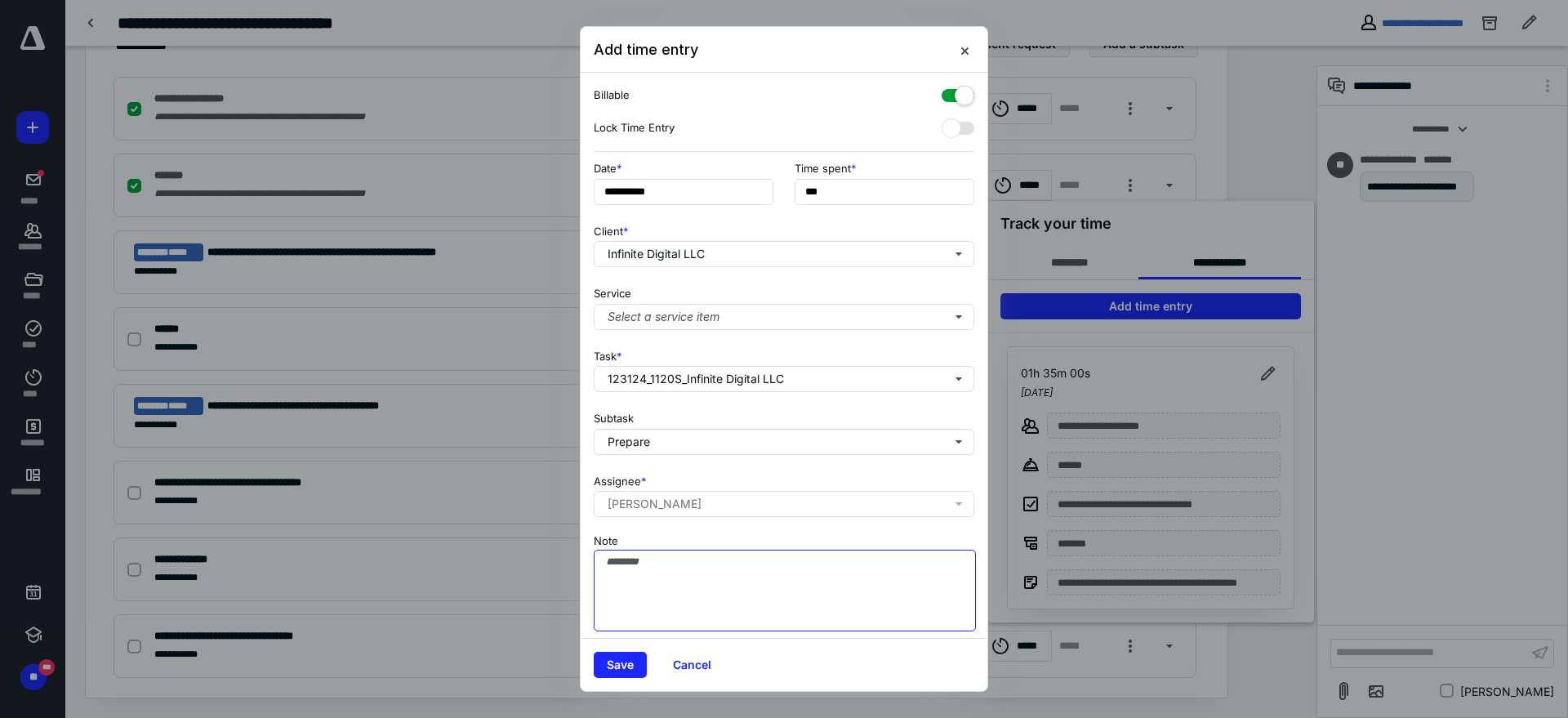 click on "Note" at bounding box center (785, 591) 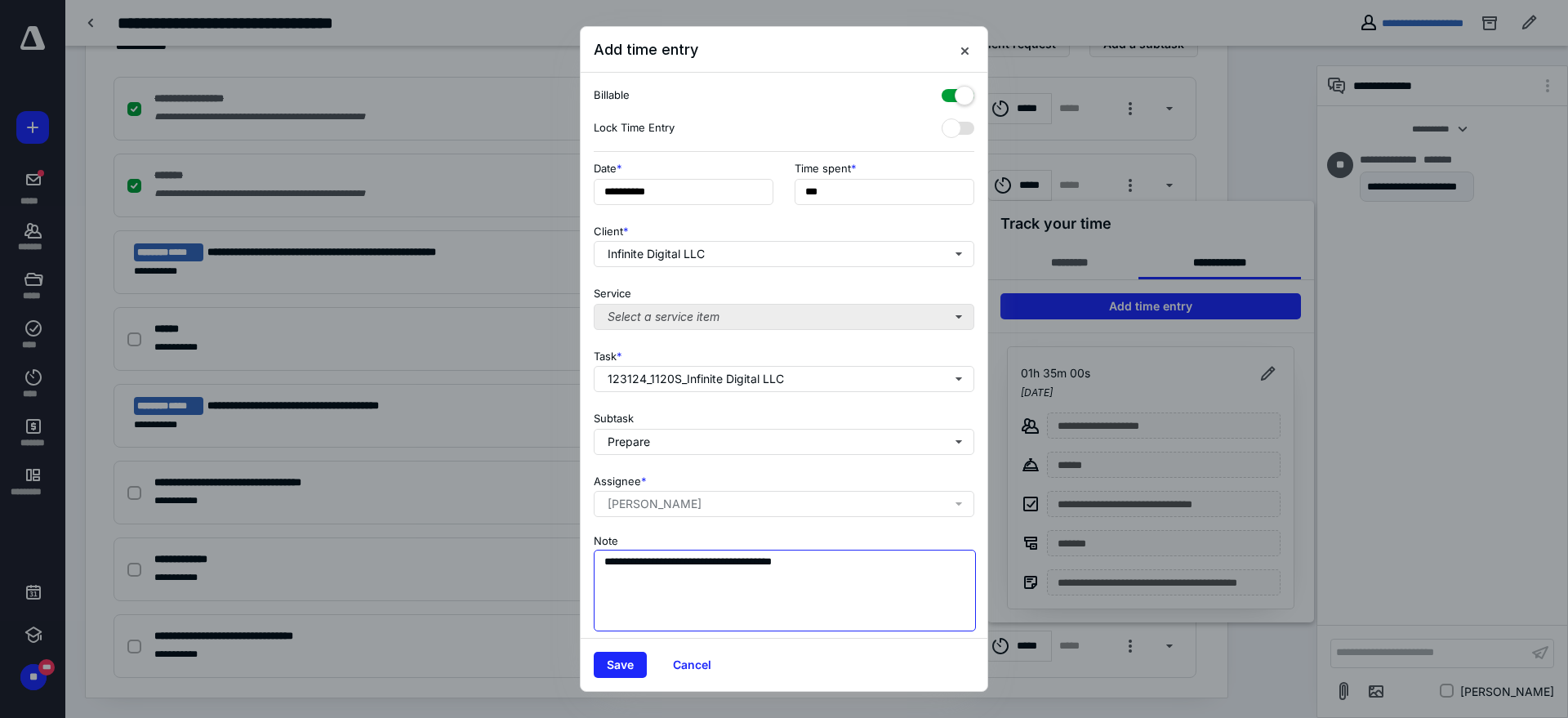 type on "**********" 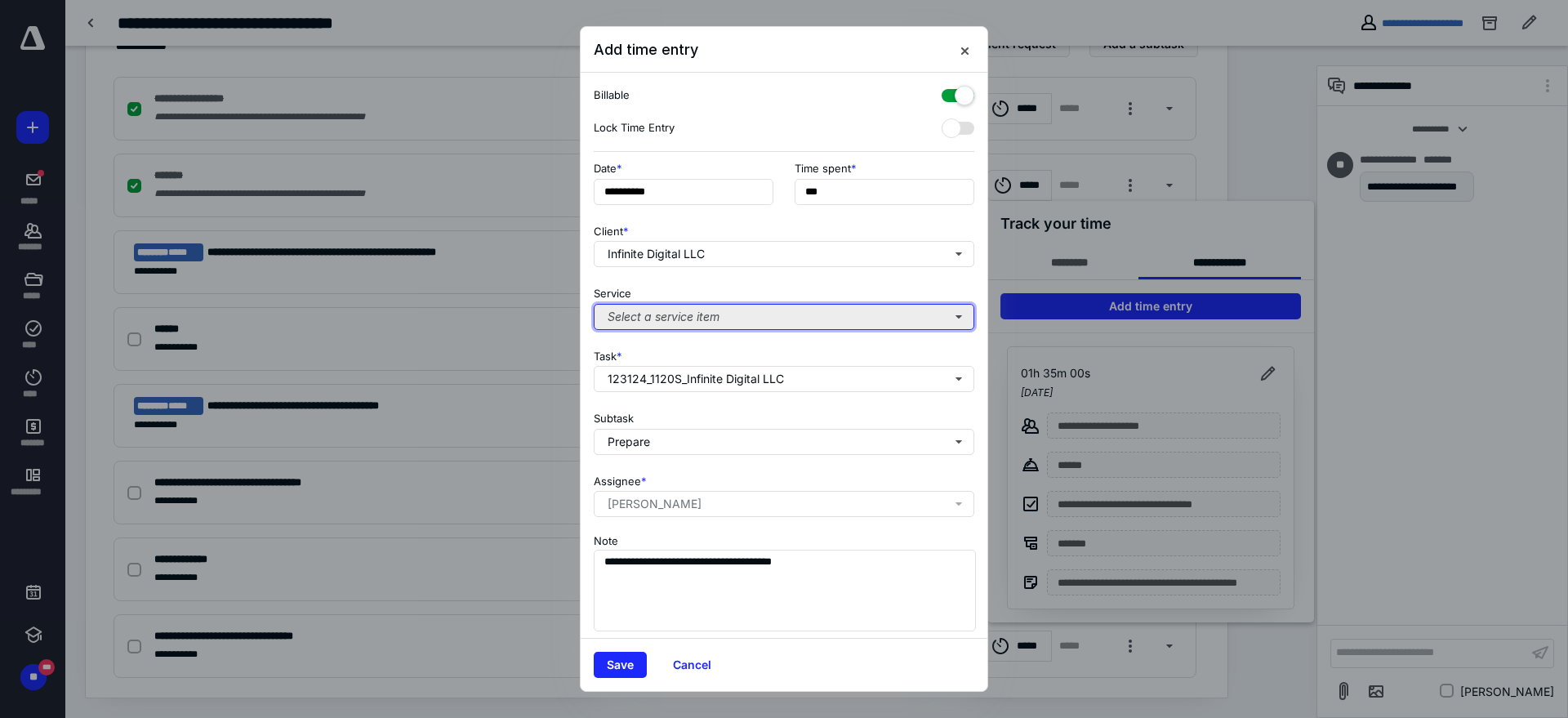 click on "Select a service item" at bounding box center (784, 317) 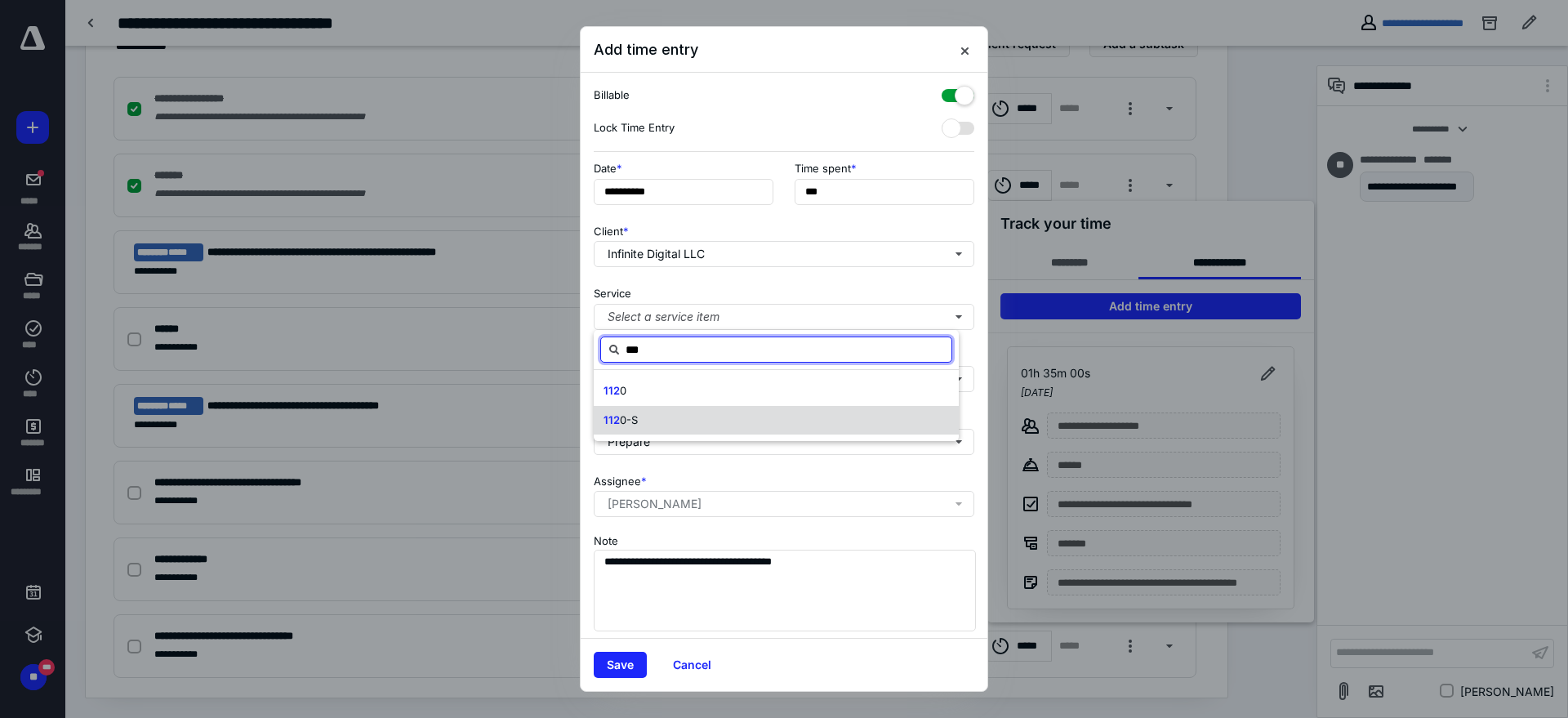 click on "112 0-S" at bounding box center [776, 421] 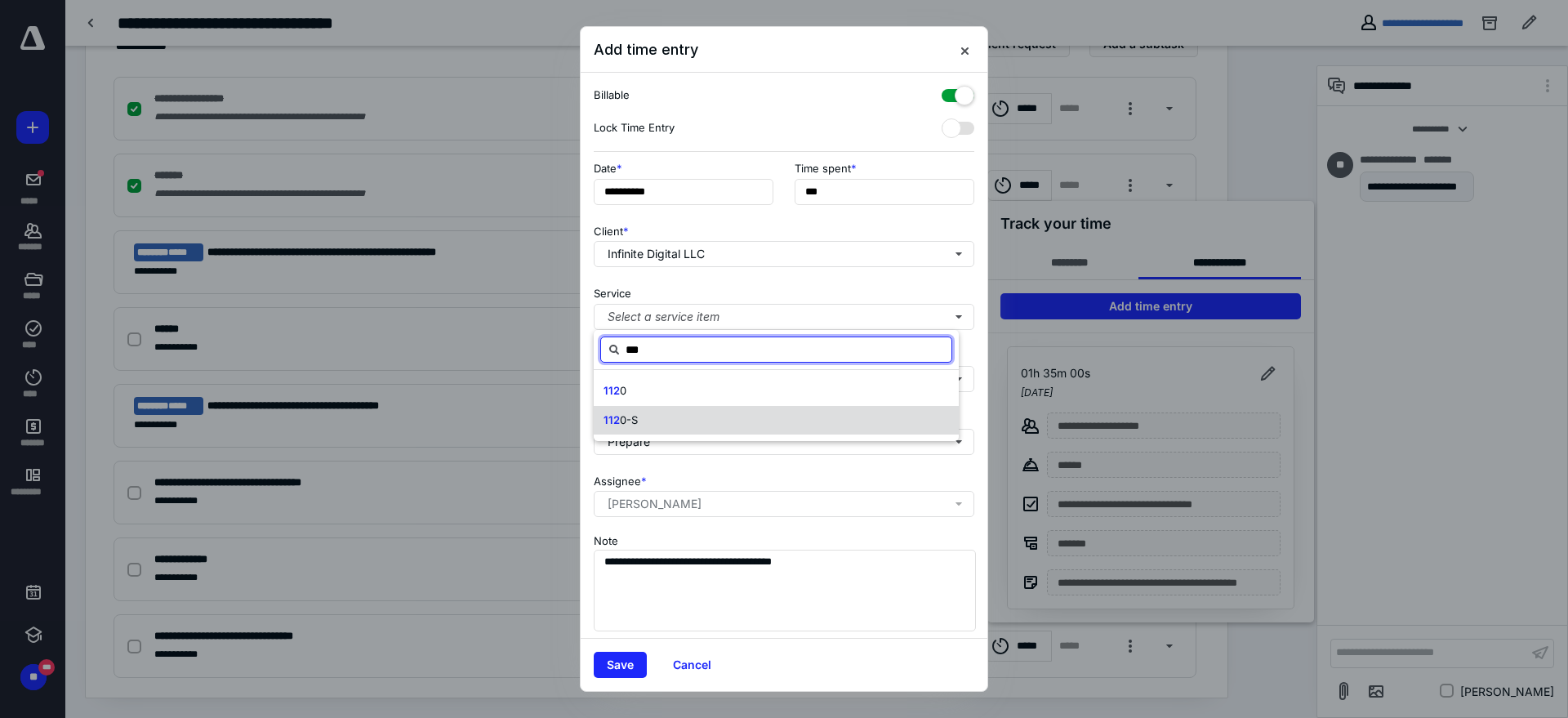 type on "***" 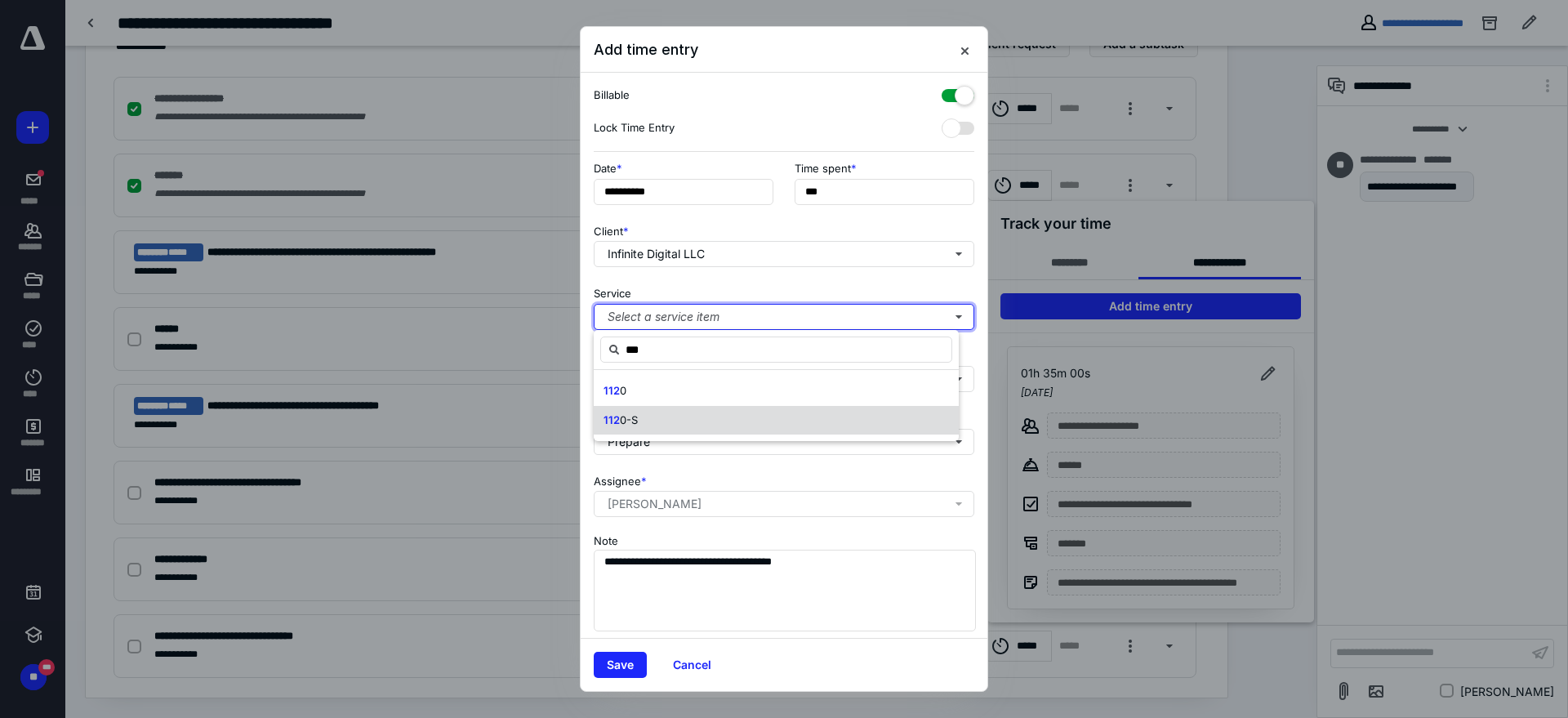 type 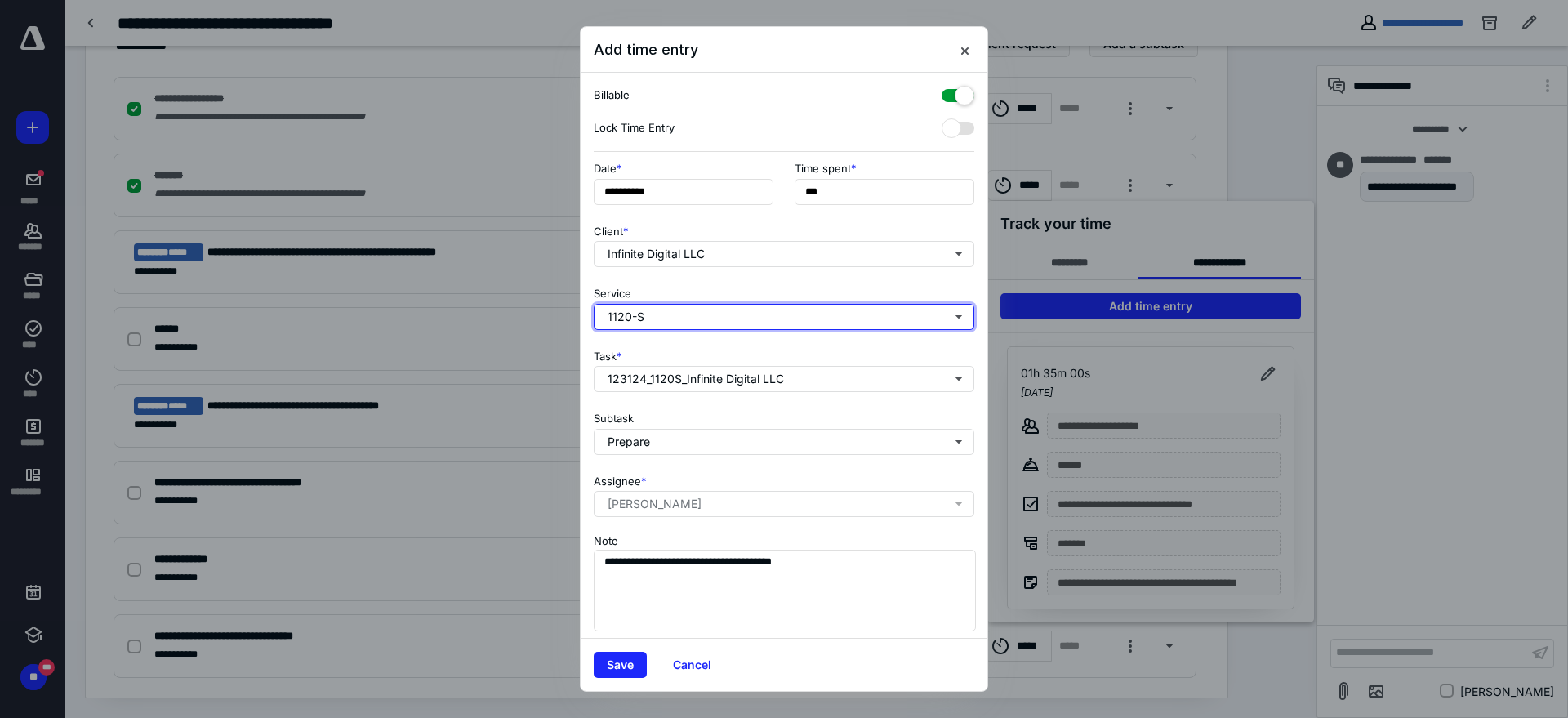 type 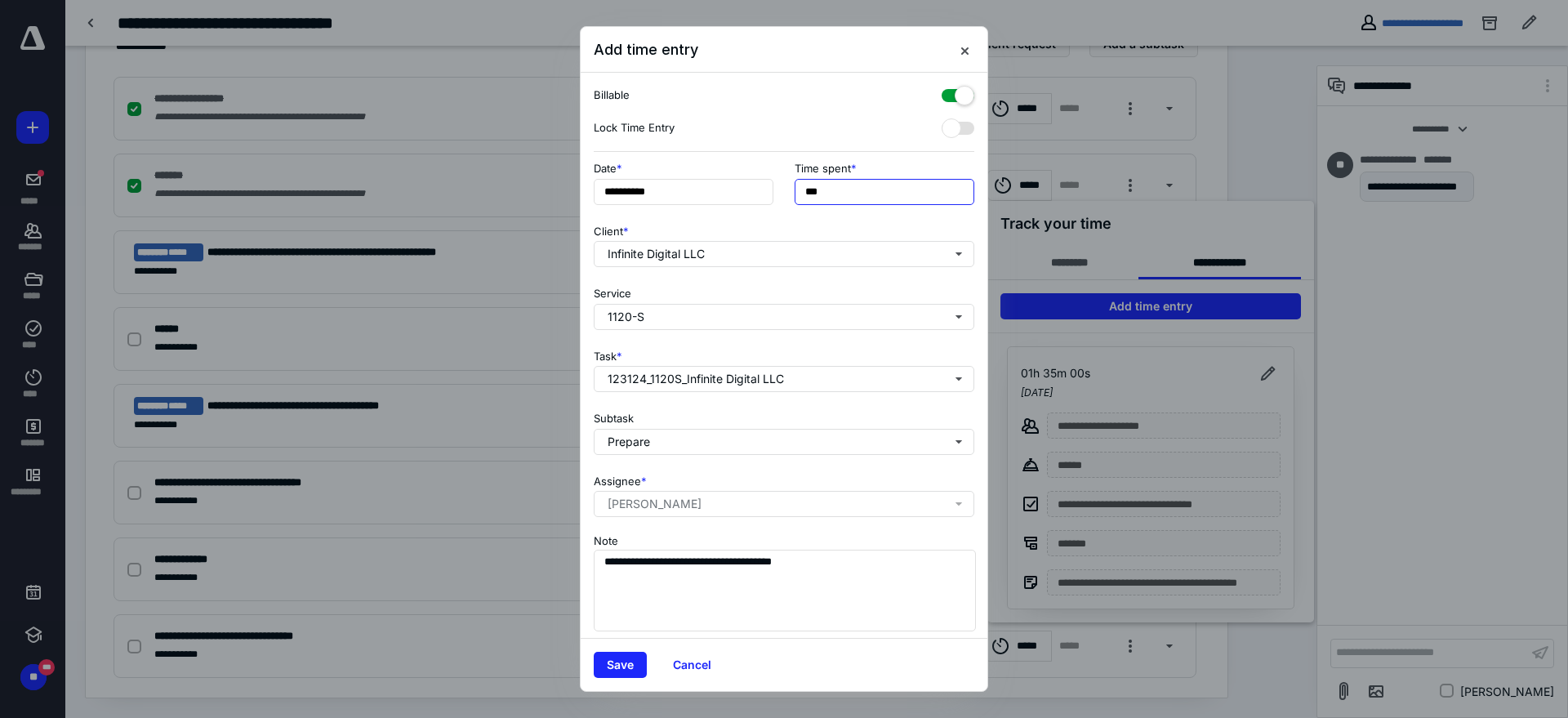 drag, startPoint x: 818, startPoint y: 190, endPoint x: 804, endPoint y: 189, distance: 14.035669 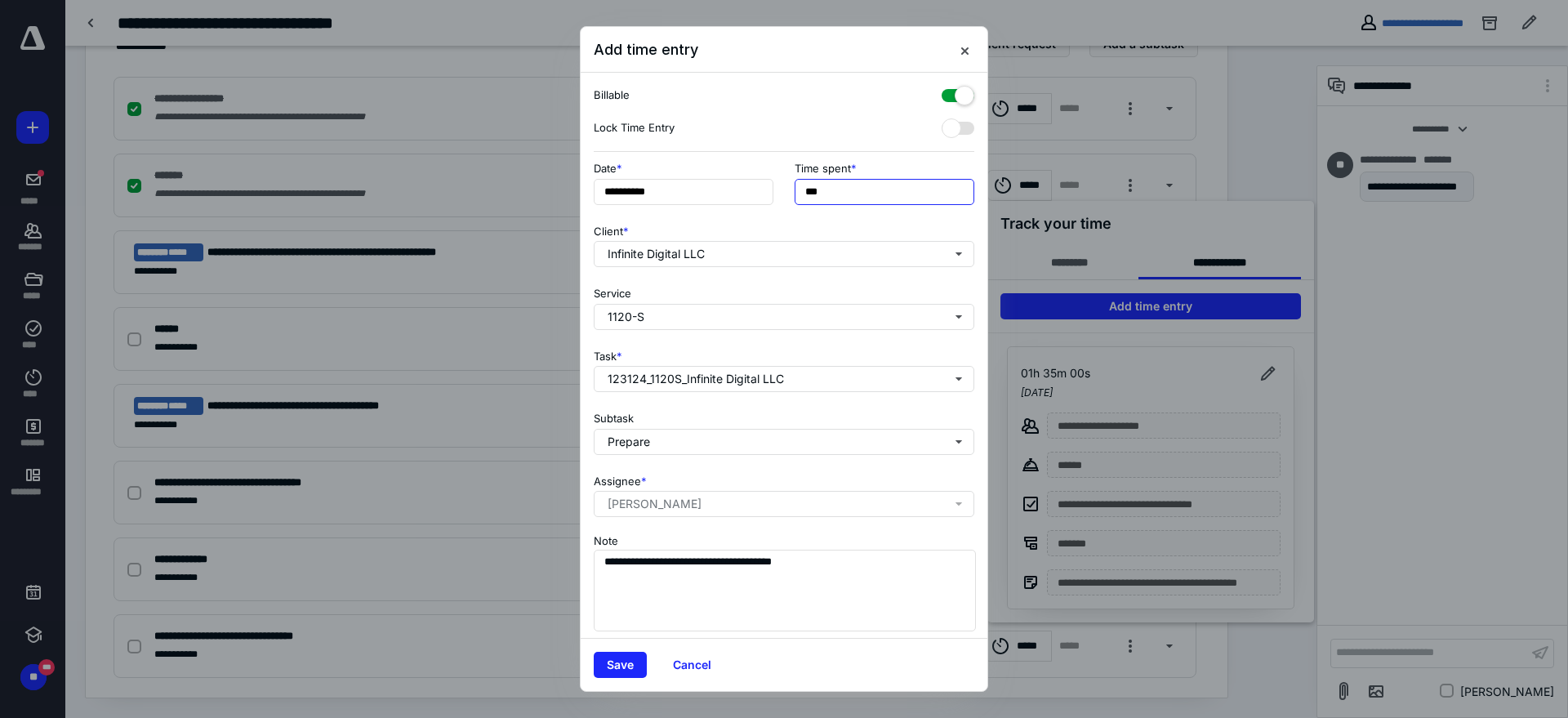 click on "***" at bounding box center [884, 192] 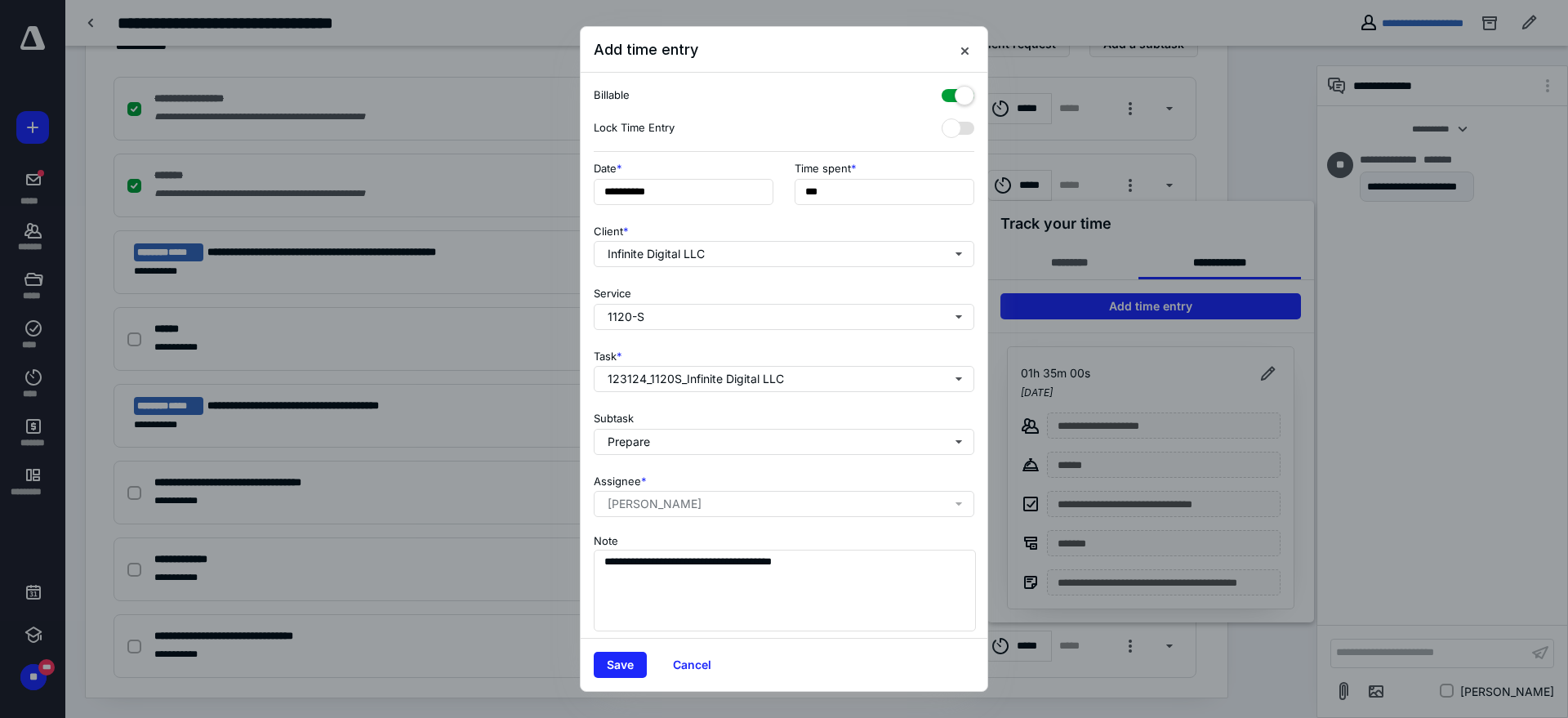 click on "Billable" at bounding box center [784, 96] 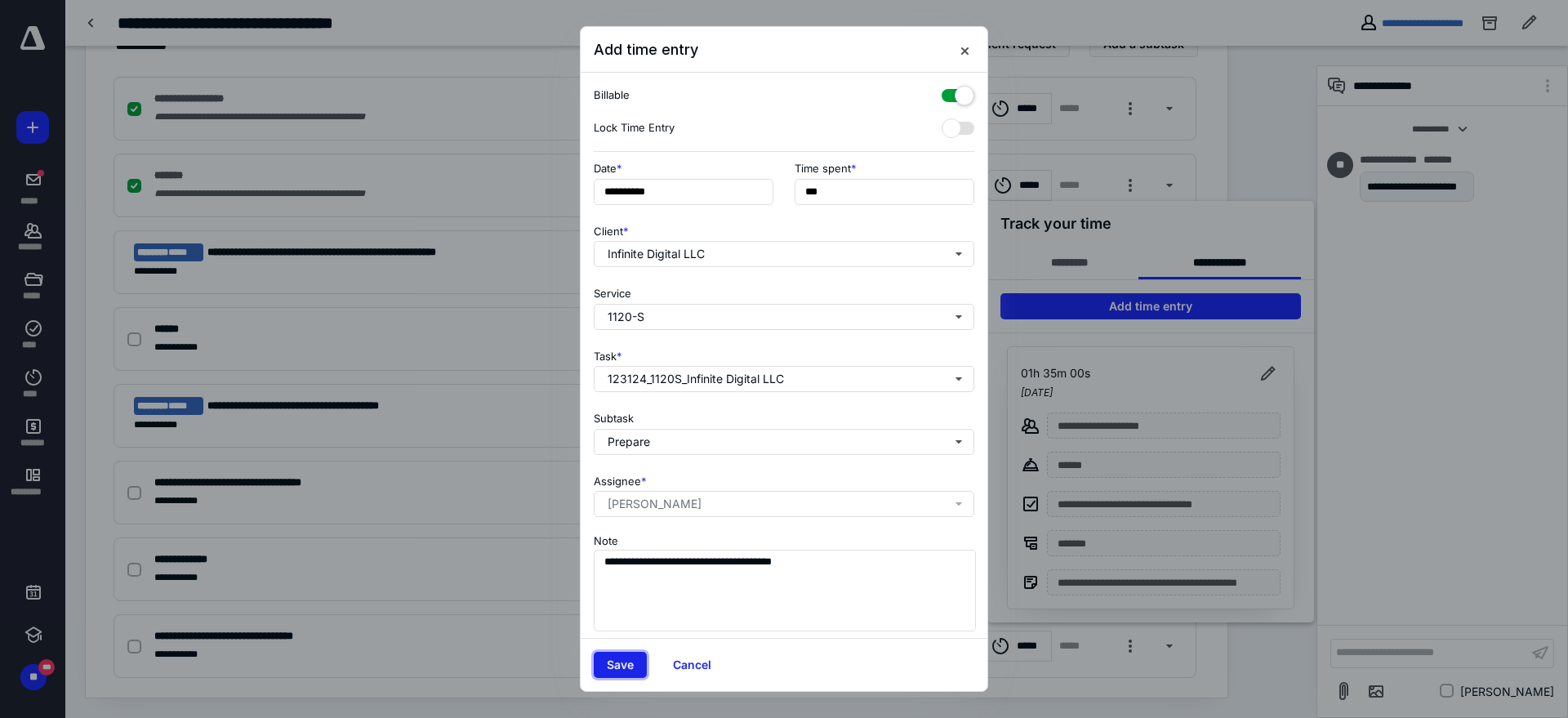 click on "Save" at bounding box center (620, 665) 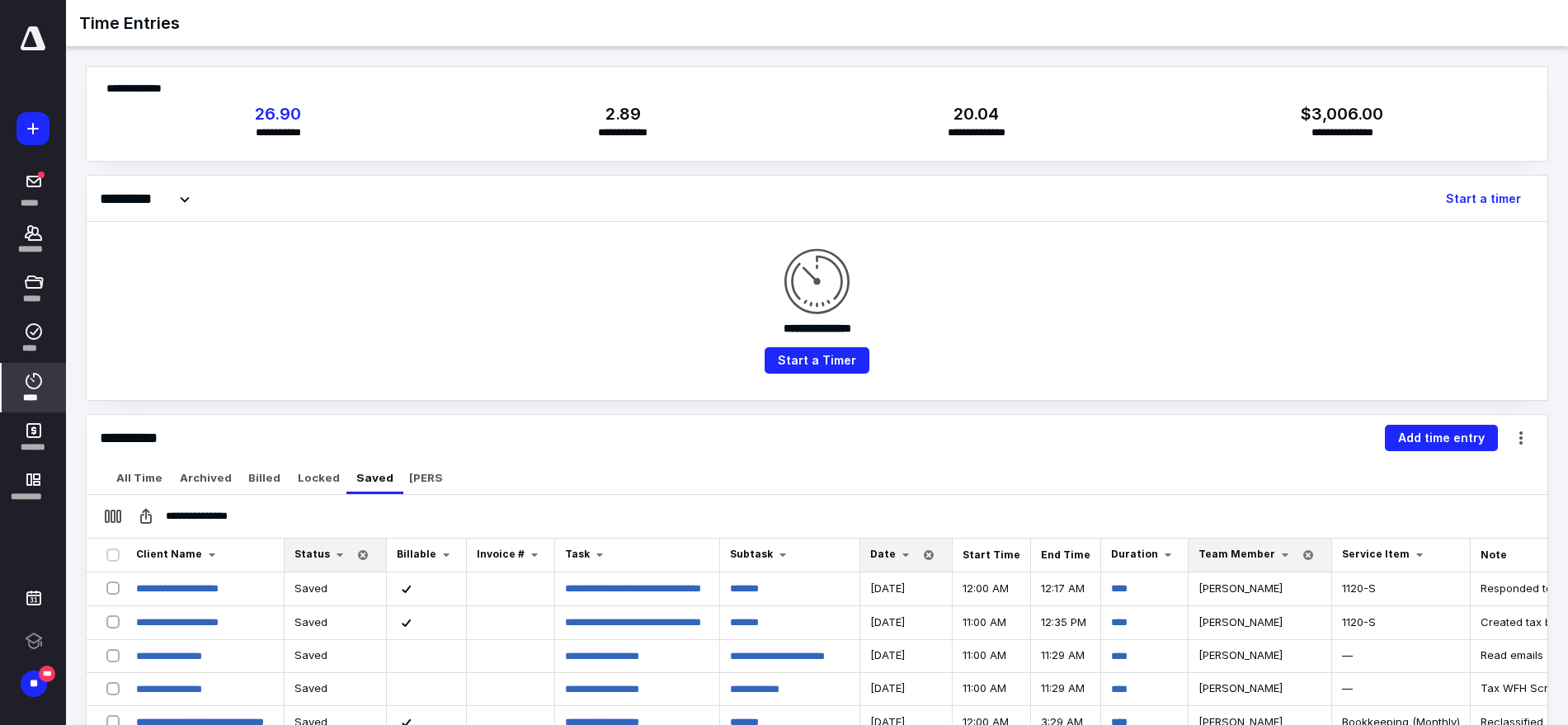 scroll, scrollTop: 103, scrollLeft: 0, axis: vertical 